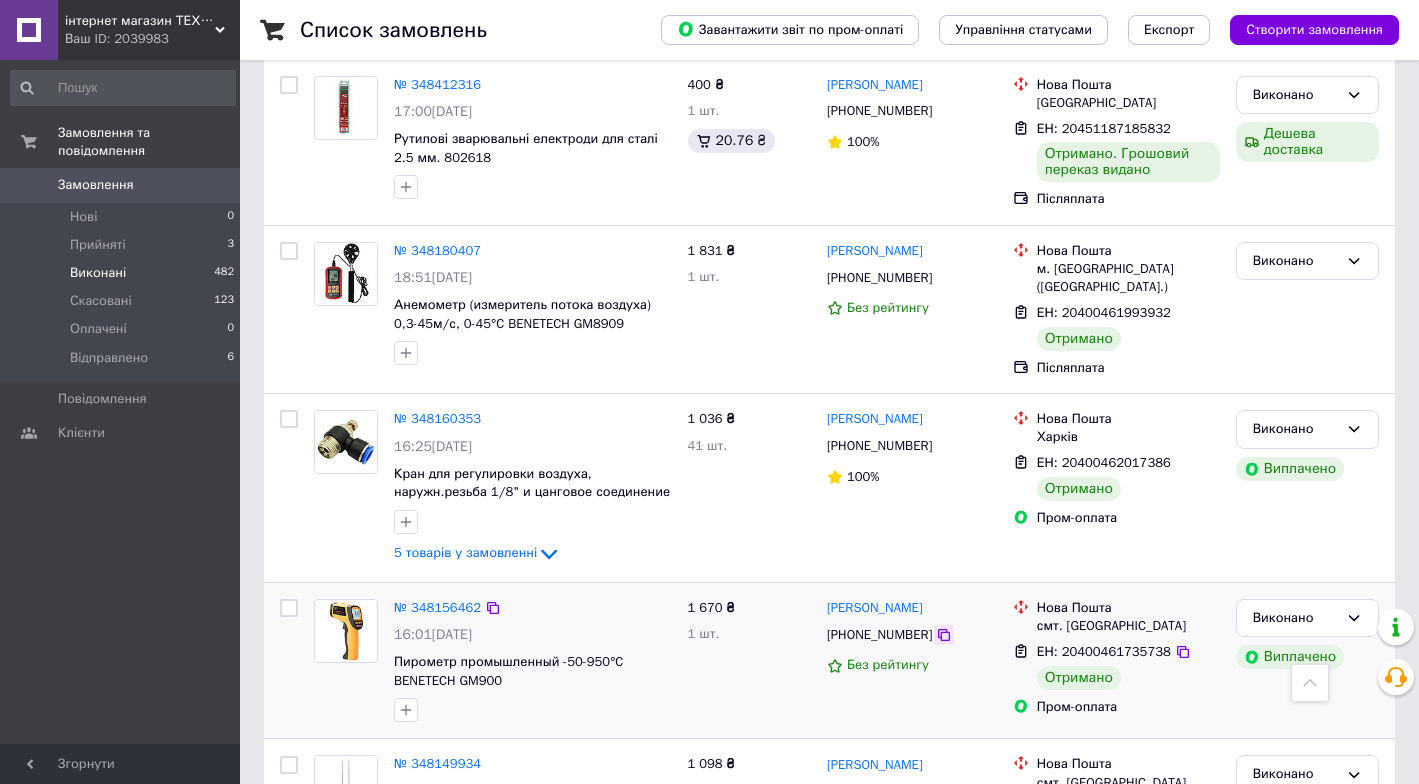 scroll, scrollTop: 7000, scrollLeft: 0, axis: vertical 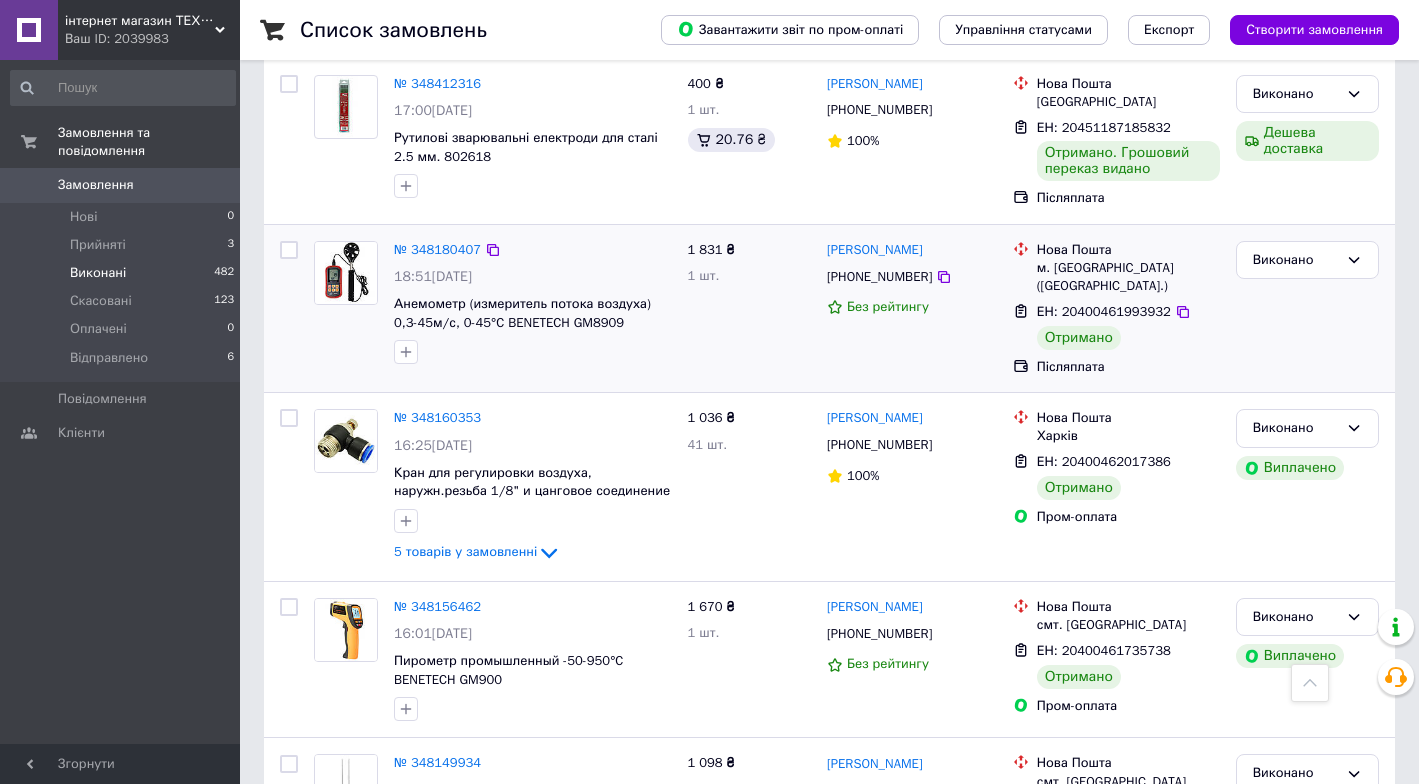 click on "Виконано" at bounding box center [1307, 308] 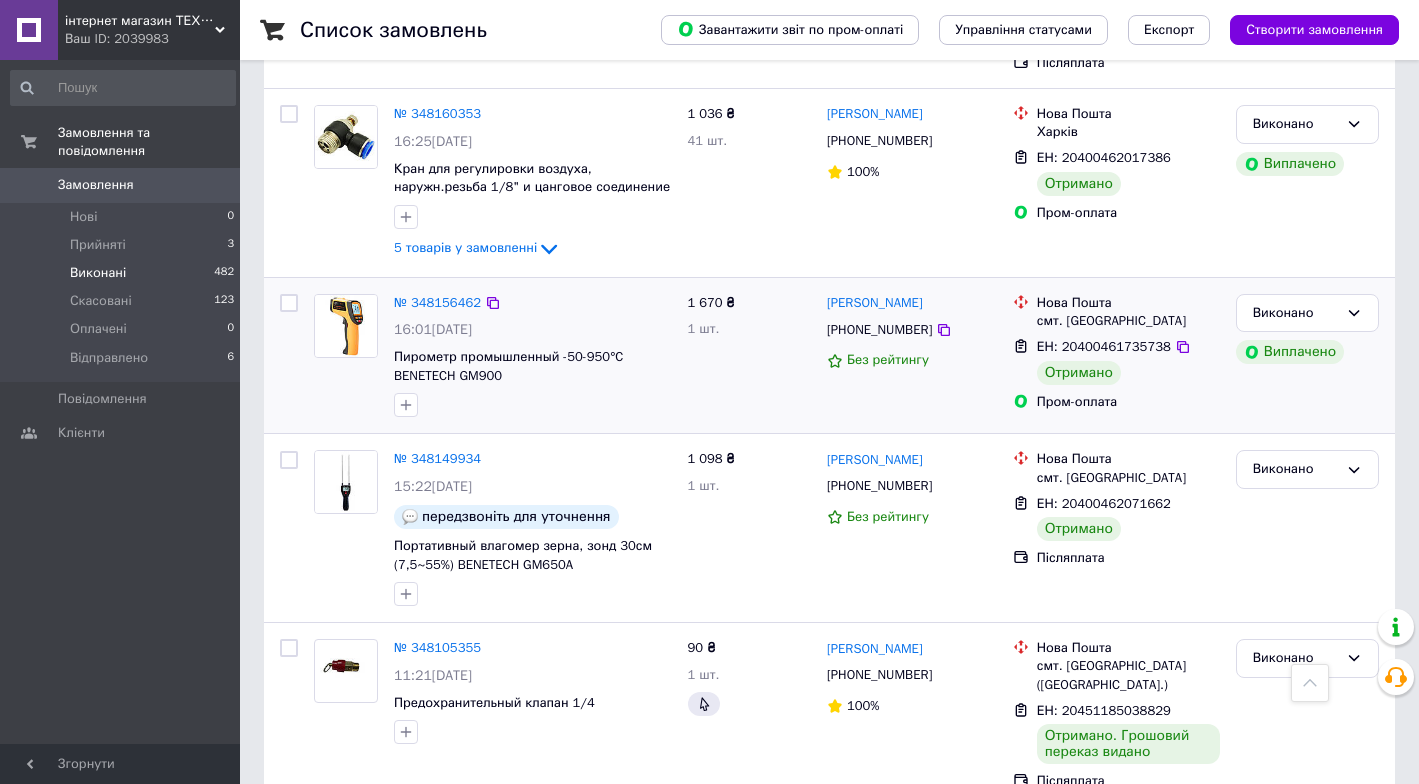 scroll, scrollTop: 7375, scrollLeft: 0, axis: vertical 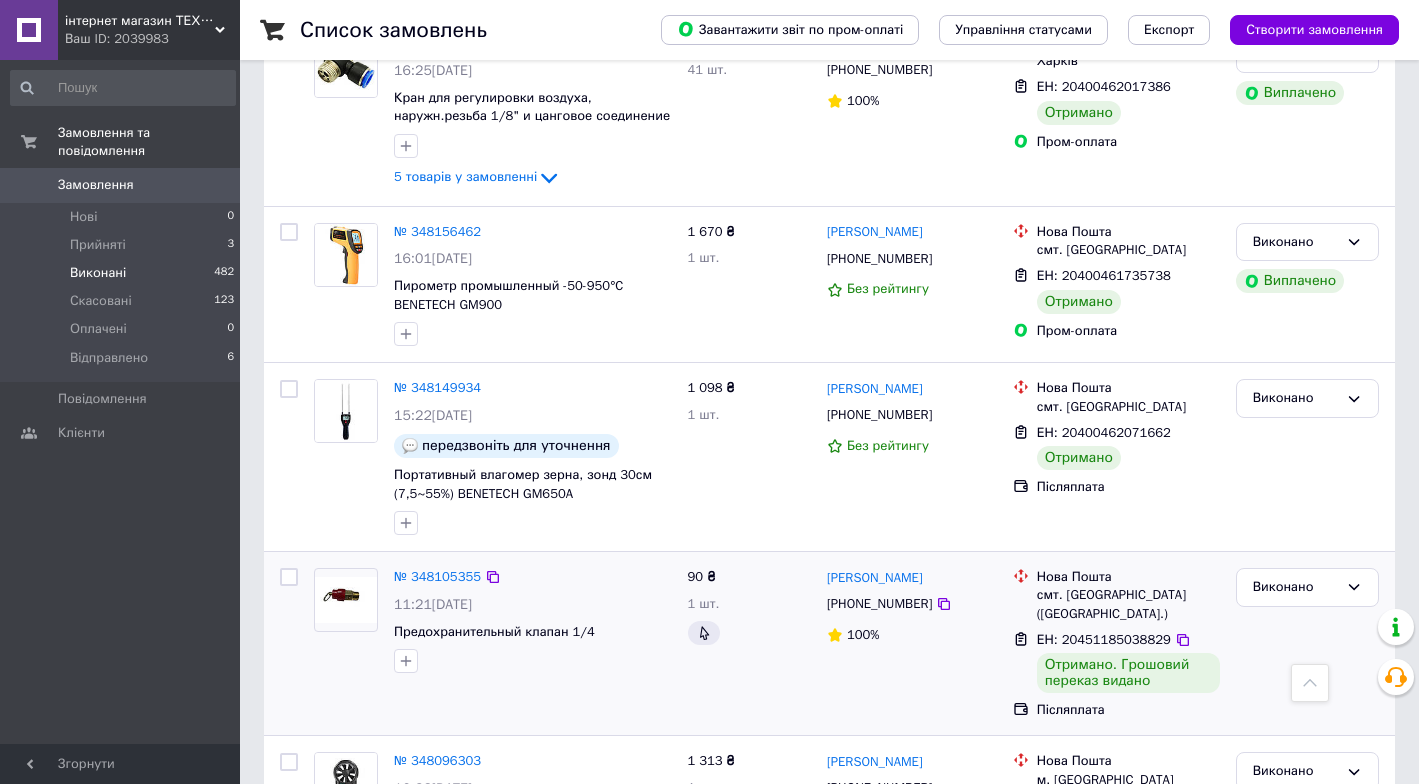 click on "Виконано" at bounding box center [1307, 643] 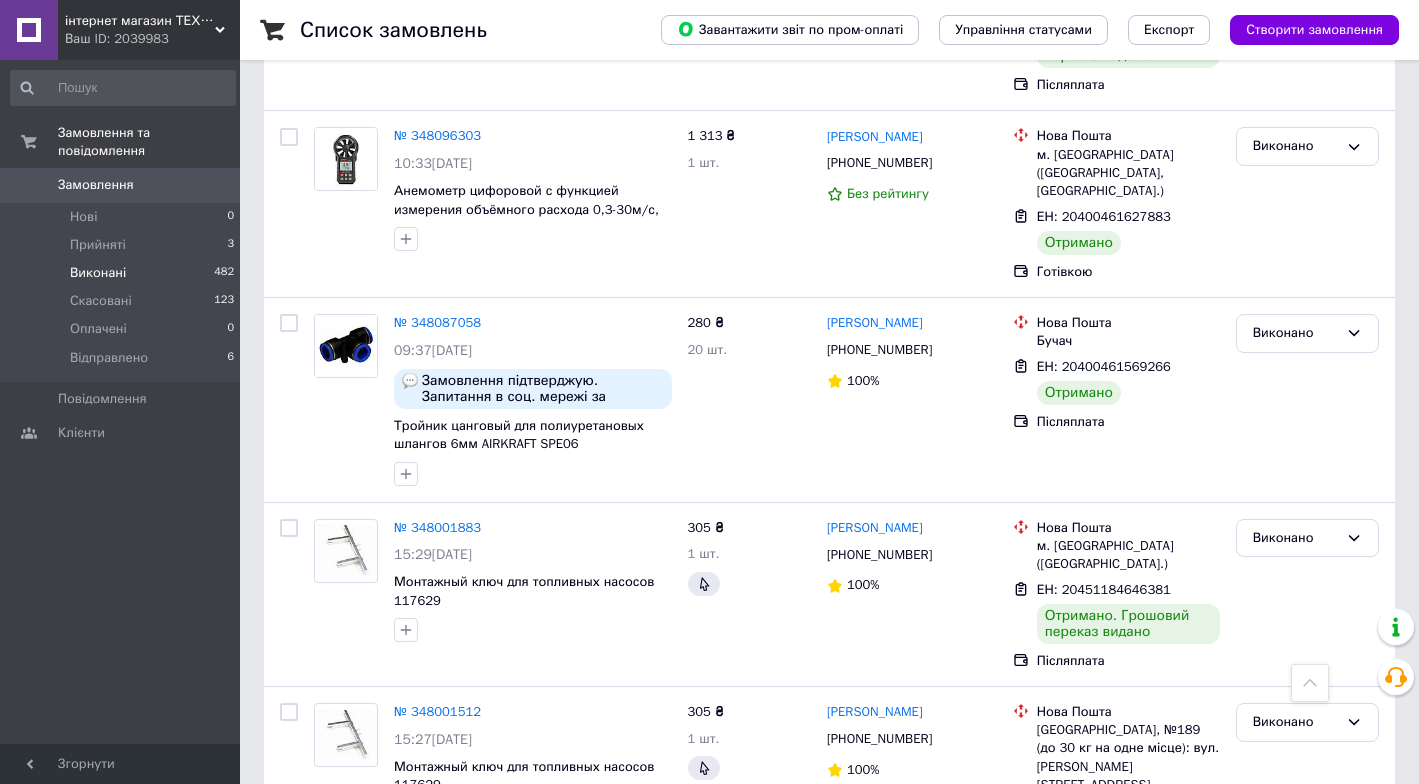 scroll, scrollTop: 8125, scrollLeft: 0, axis: vertical 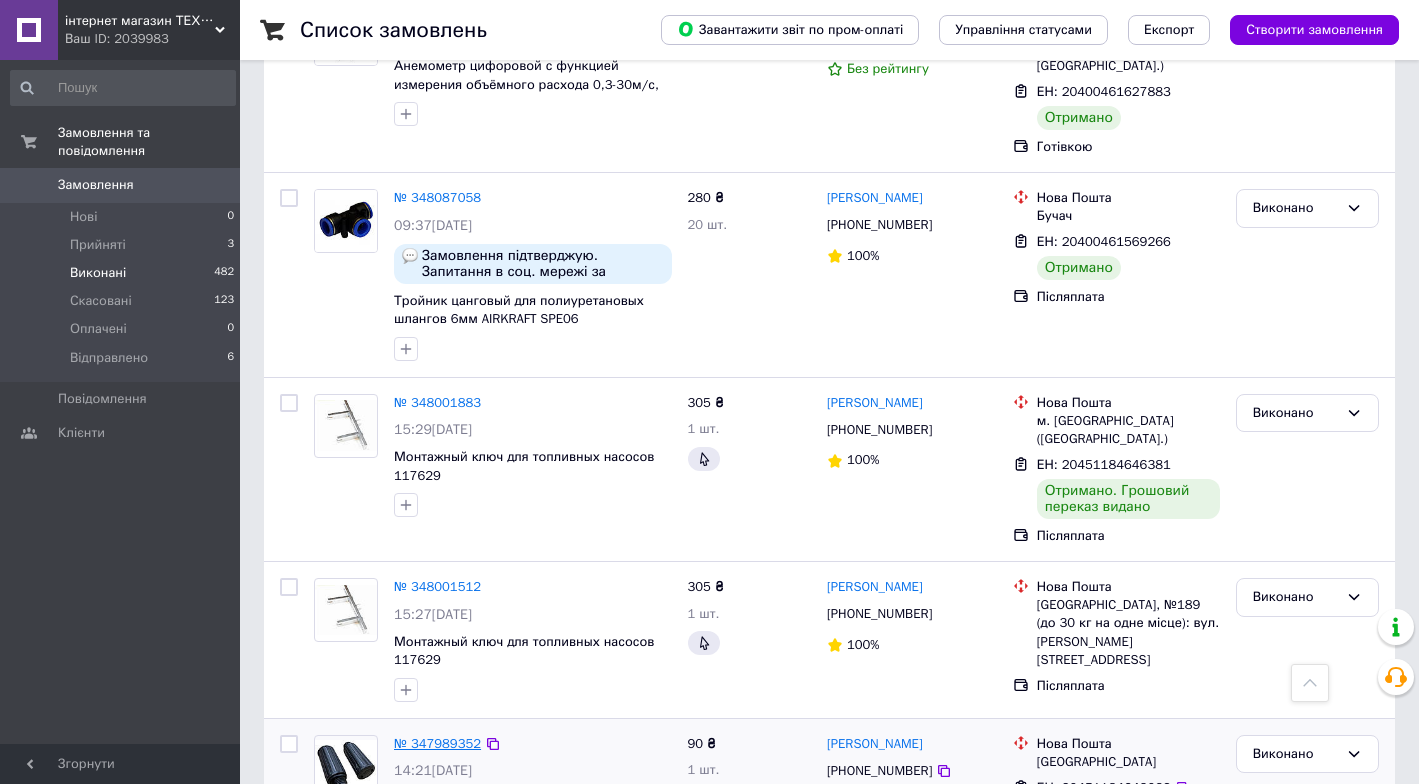 click on "№ 347989352" at bounding box center (437, 743) 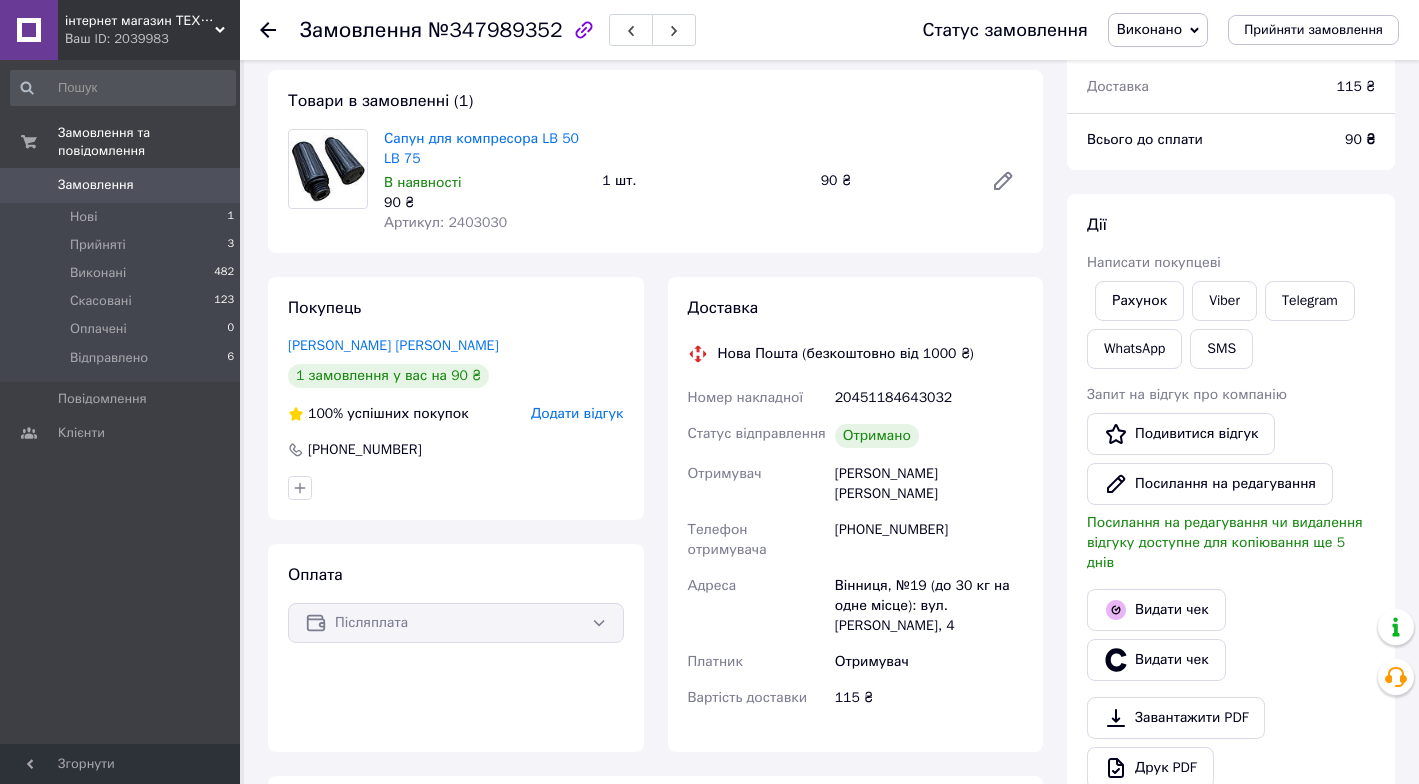 scroll, scrollTop: 0, scrollLeft: 0, axis: both 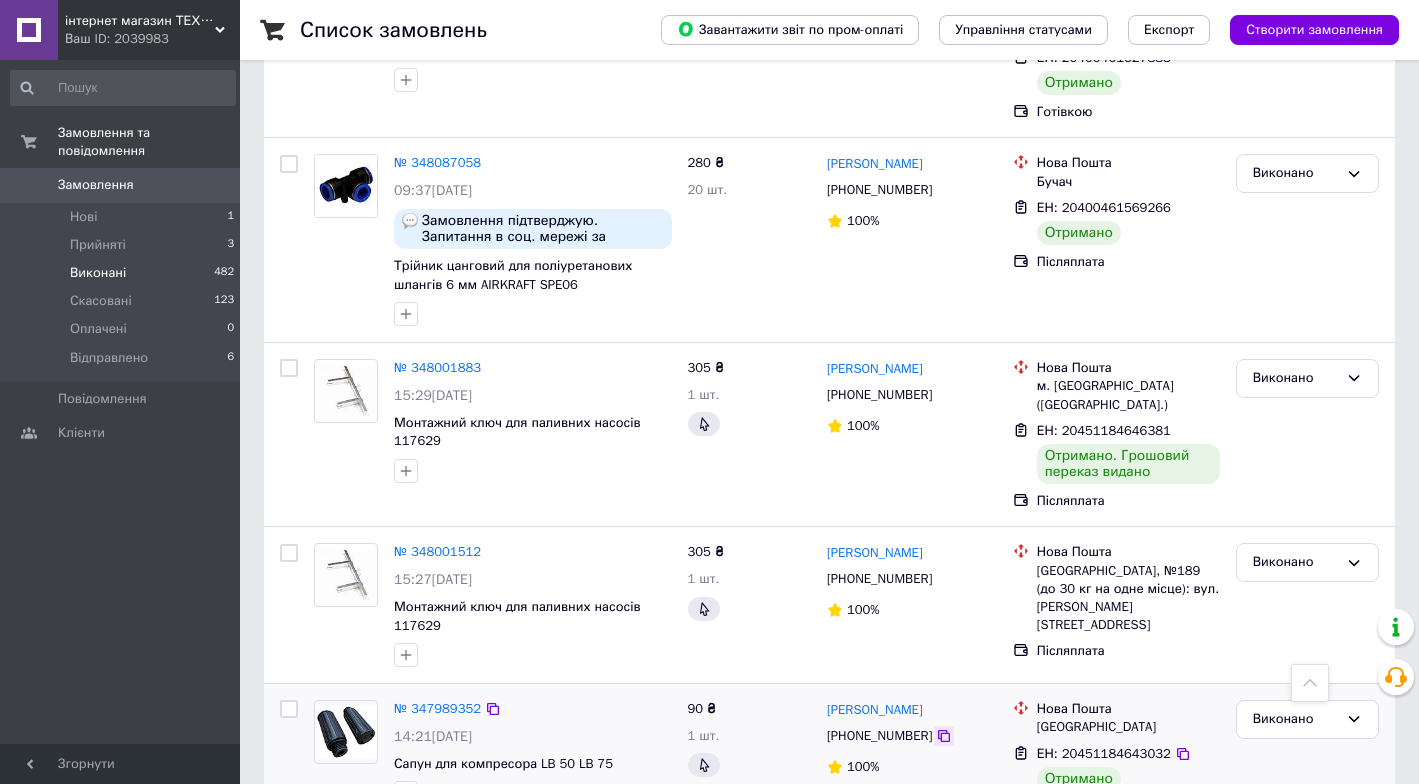 click 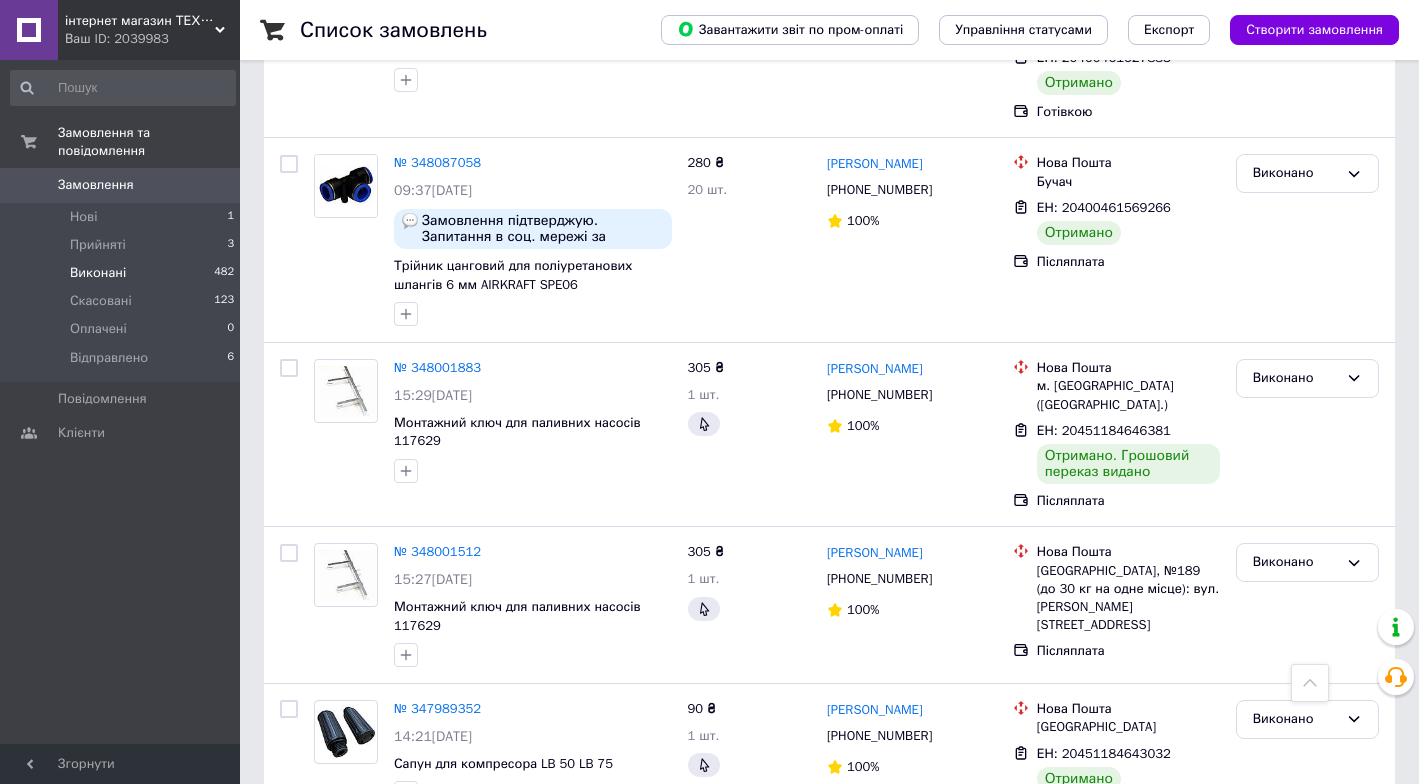 click on "Замовлення та повідомлення Замовлення 0 Нові 1 Прийняті 3 Виконані 482 Скасовані 123 Оплачені 0 Відправлено  6 Повідомлення 0 Клієнти" at bounding box center [123, 405] 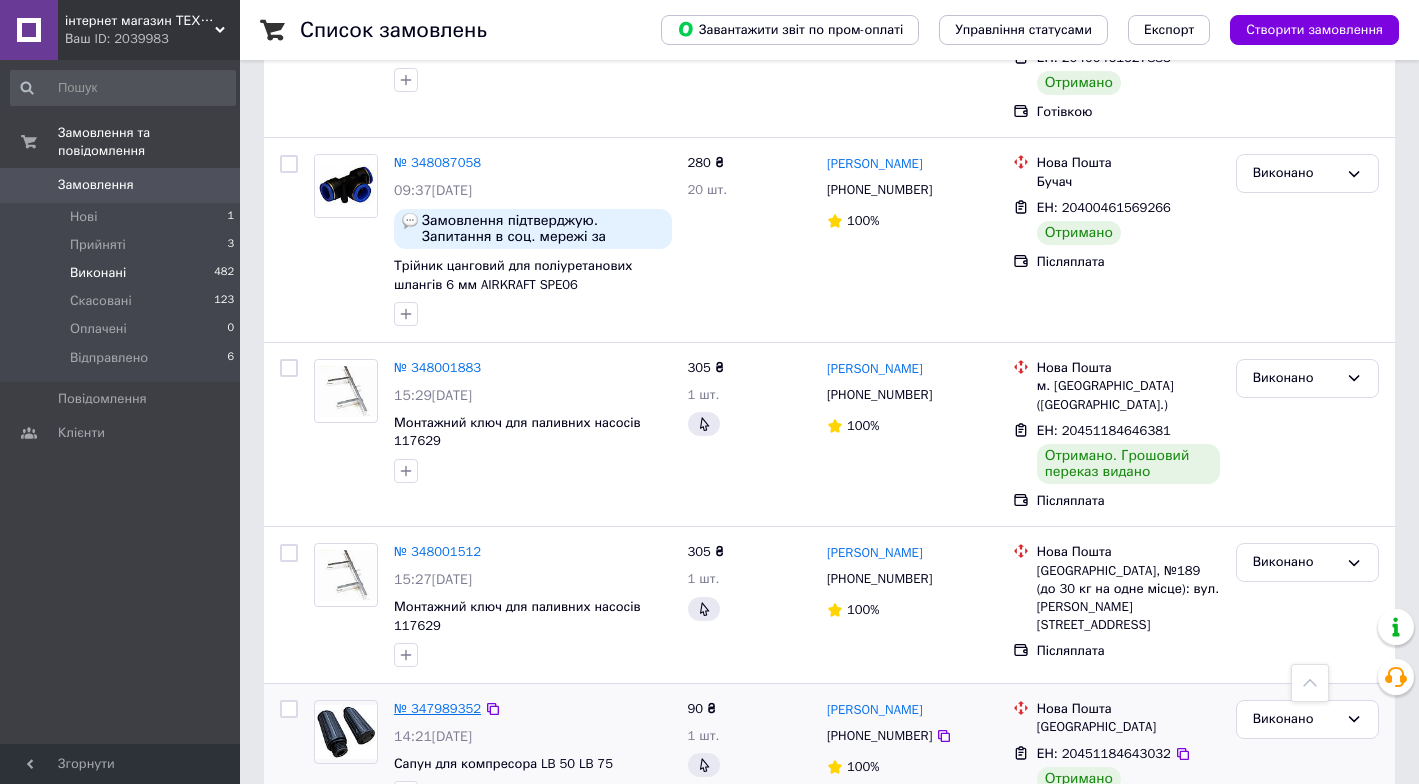 click on "№ 347989352" at bounding box center [437, 708] 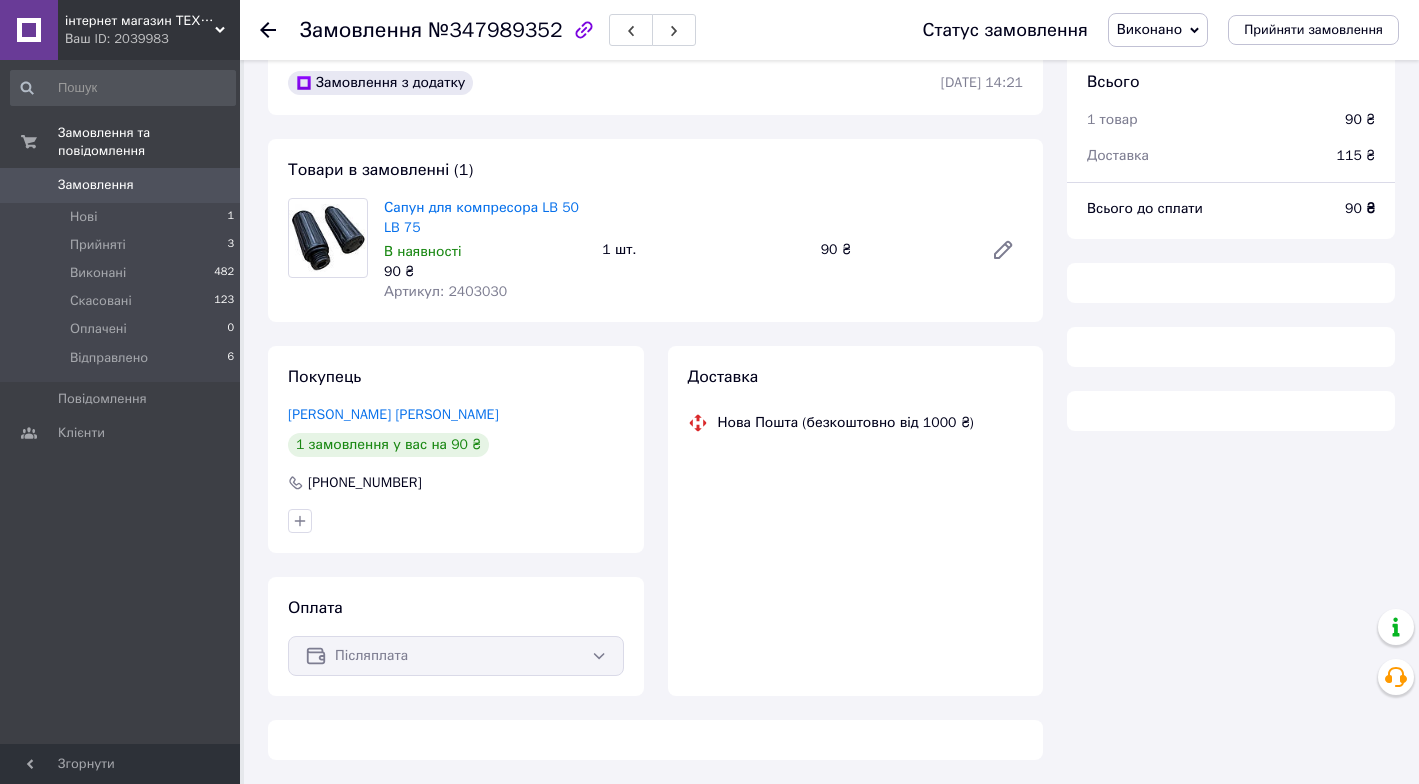 scroll, scrollTop: 645, scrollLeft: 0, axis: vertical 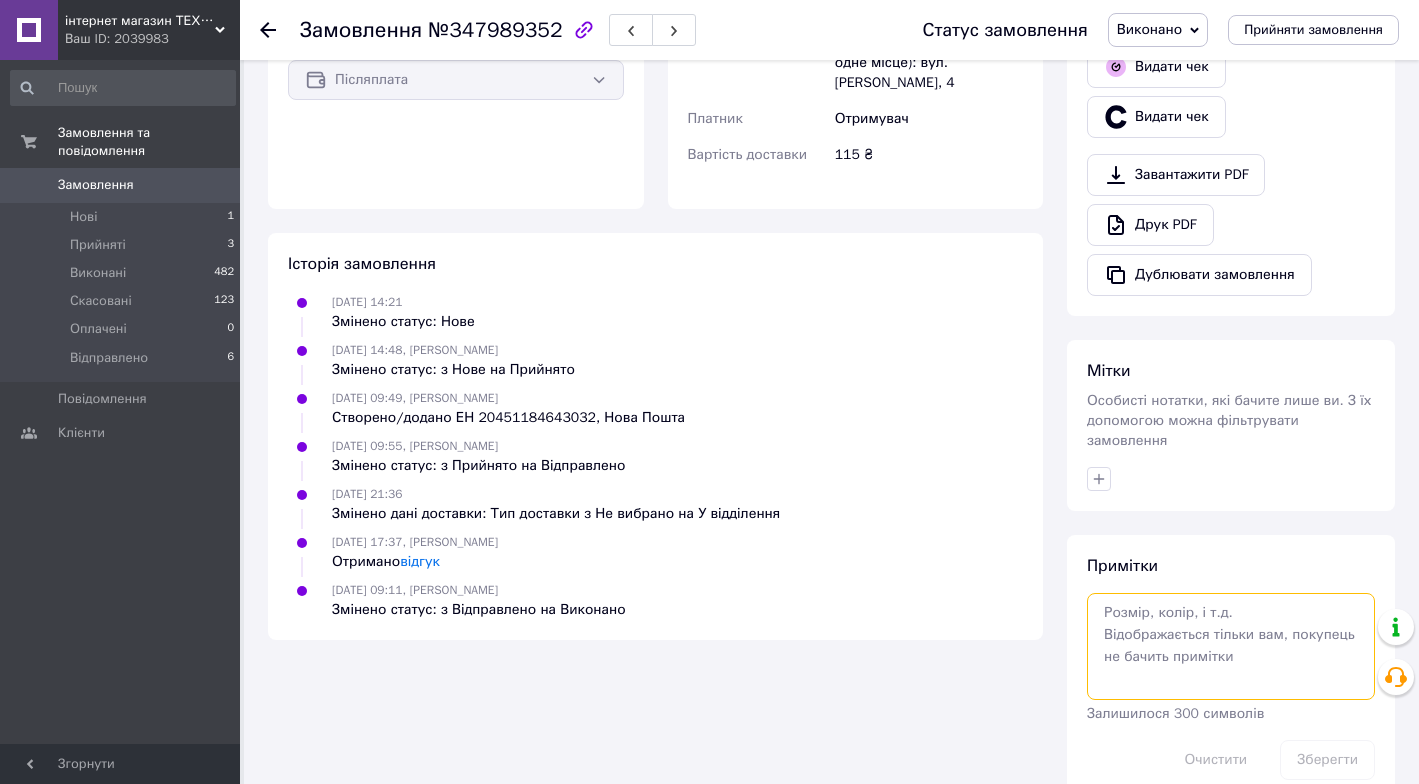 click at bounding box center (1231, 646) 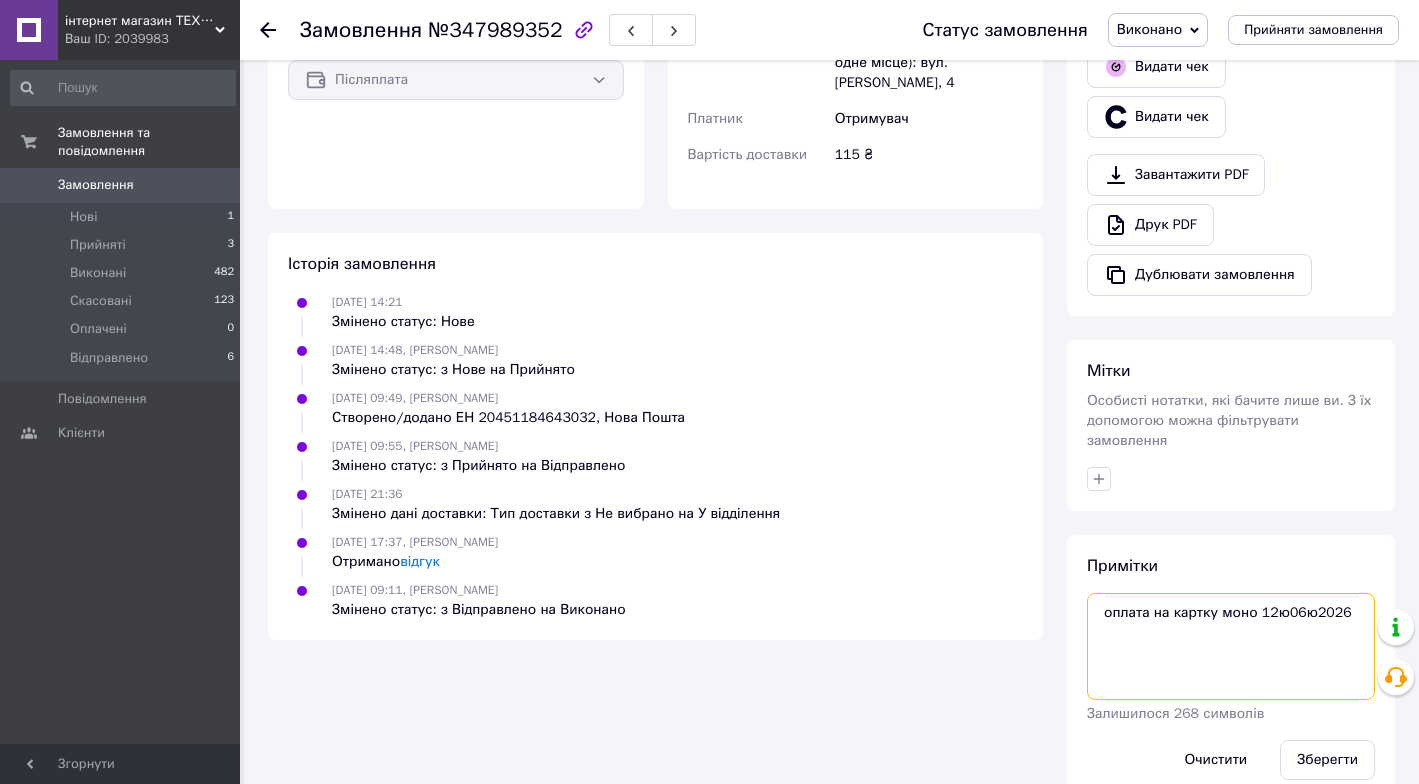 click on "оплата на картку моно 12ю06ю2026" at bounding box center [1231, 646] 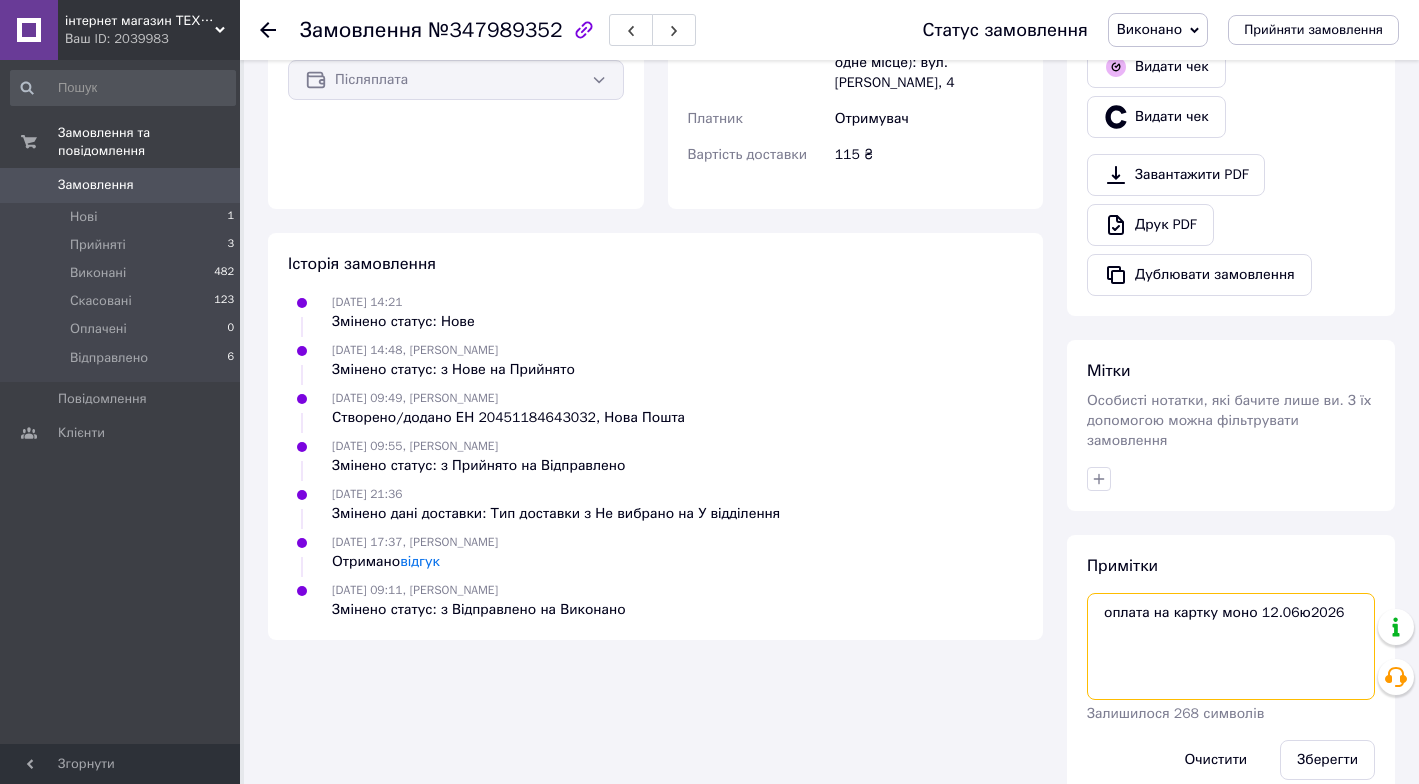 click on "оплата на картку моно 12.06ю2026" at bounding box center (1231, 646) 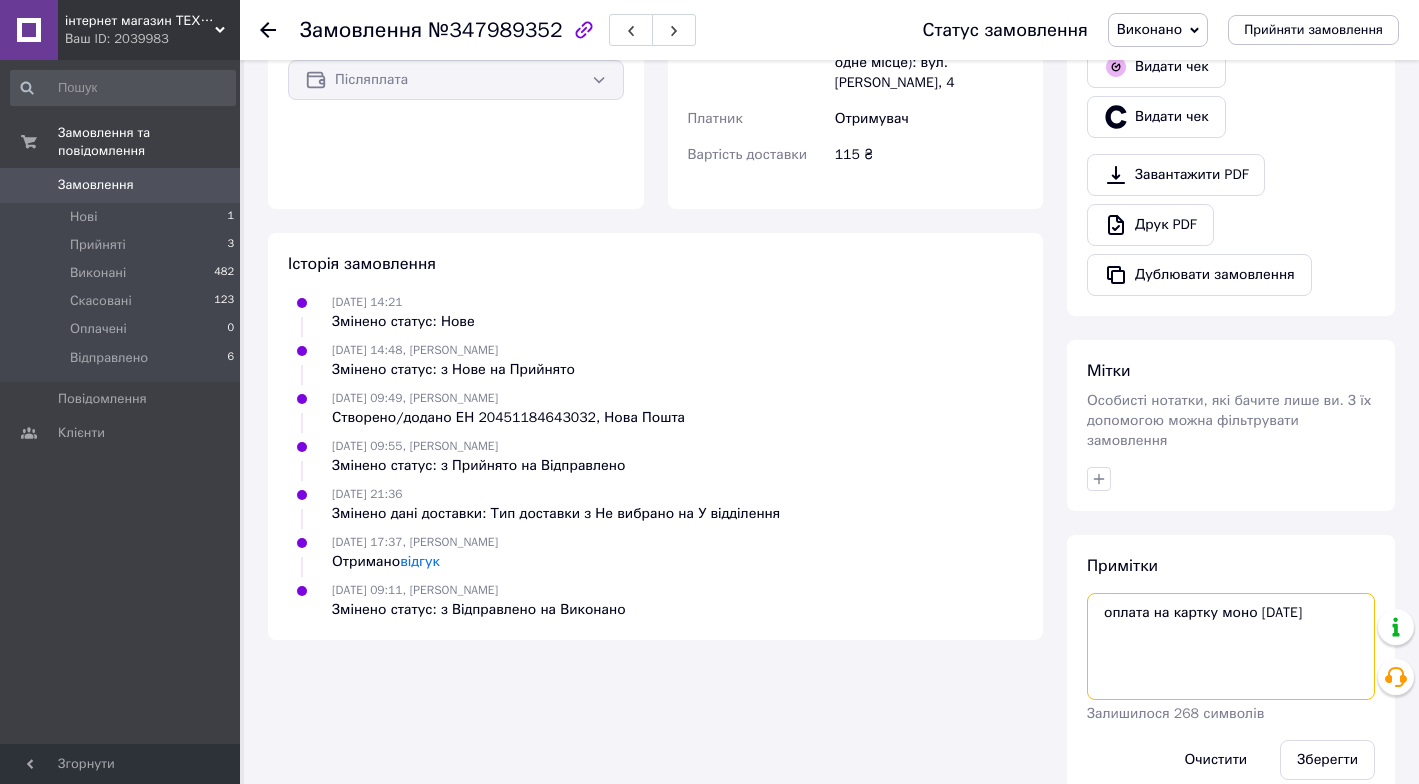 drag, startPoint x: 1333, startPoint y: 572, endPoint x: 1090, endPoint y: 572, distance: 243 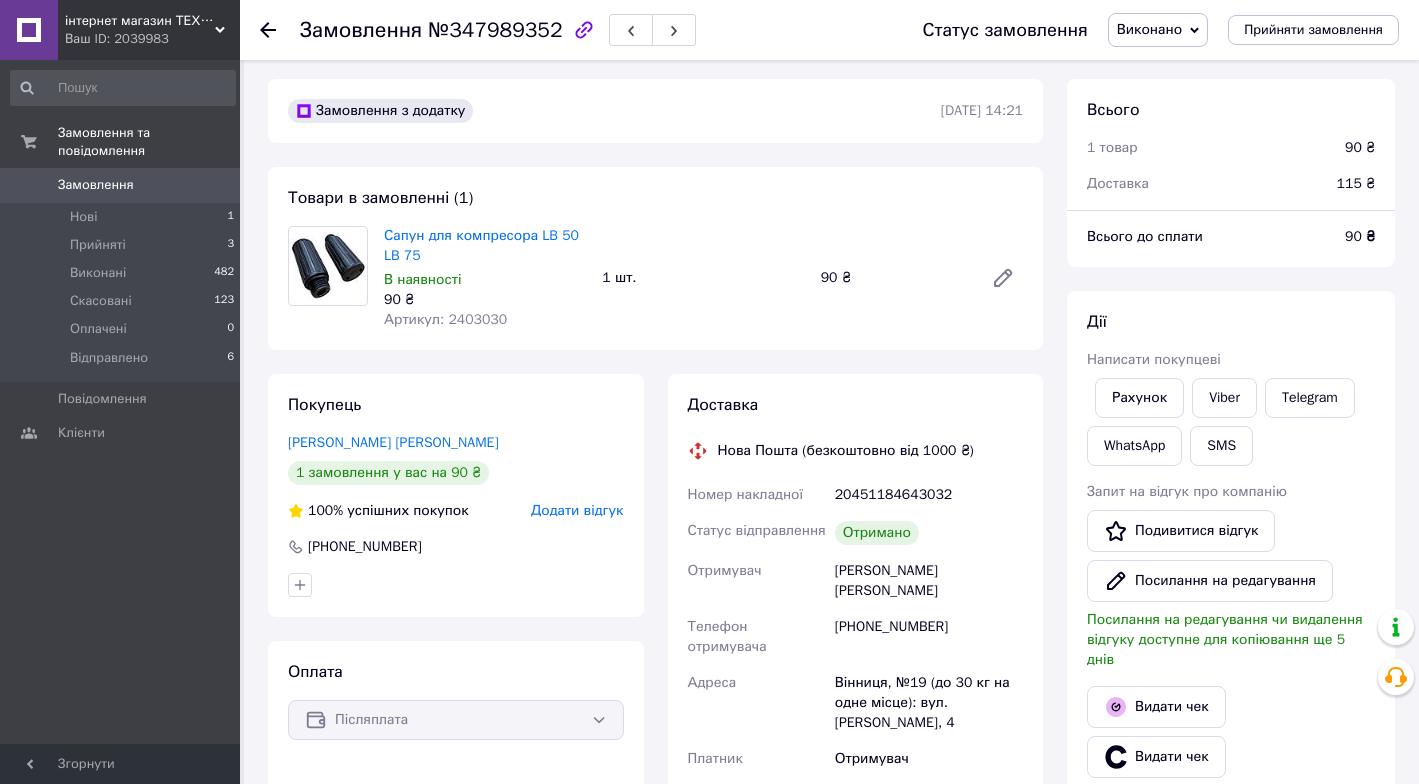 scroll, scrollTop: 0, scrollLeft: 0, axis: both 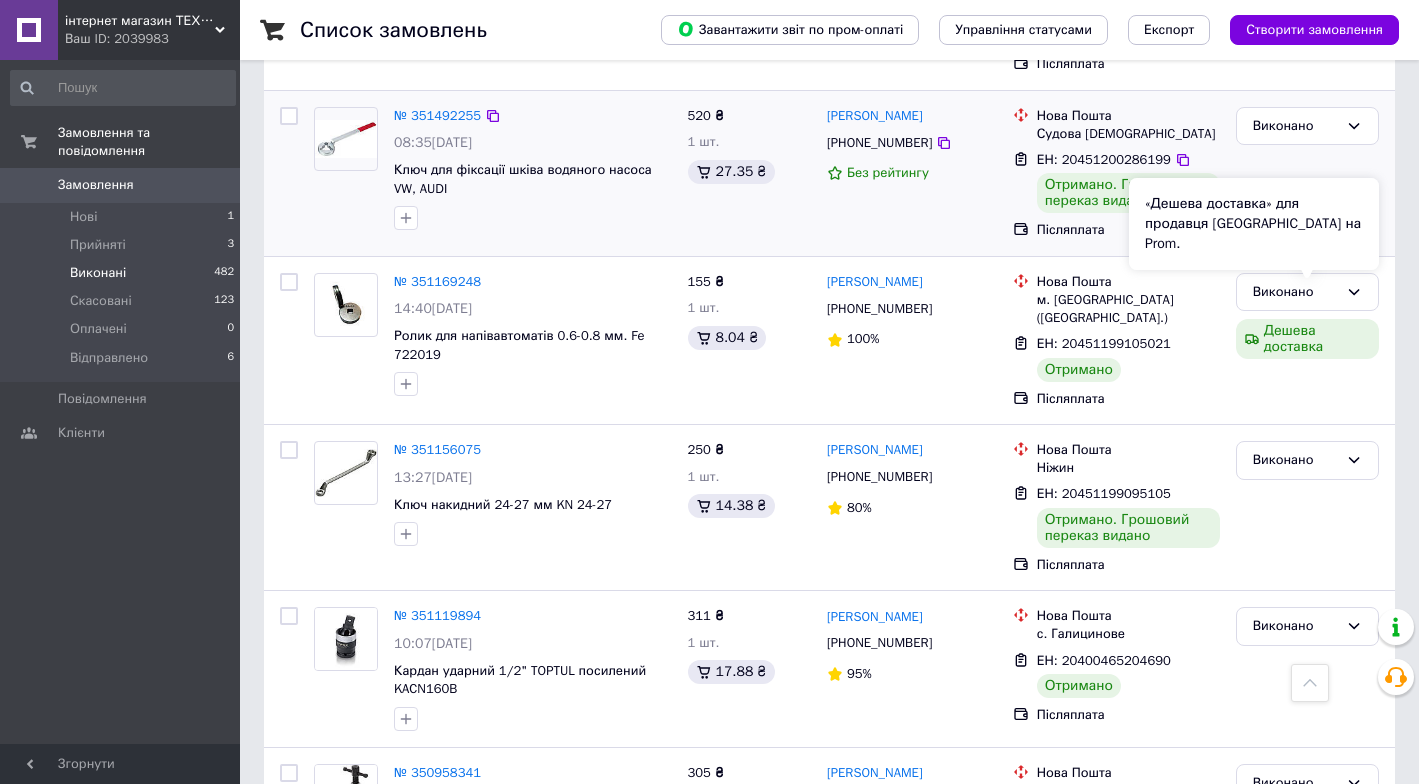 click on "Виконано" at bounding box center [1307, 173] 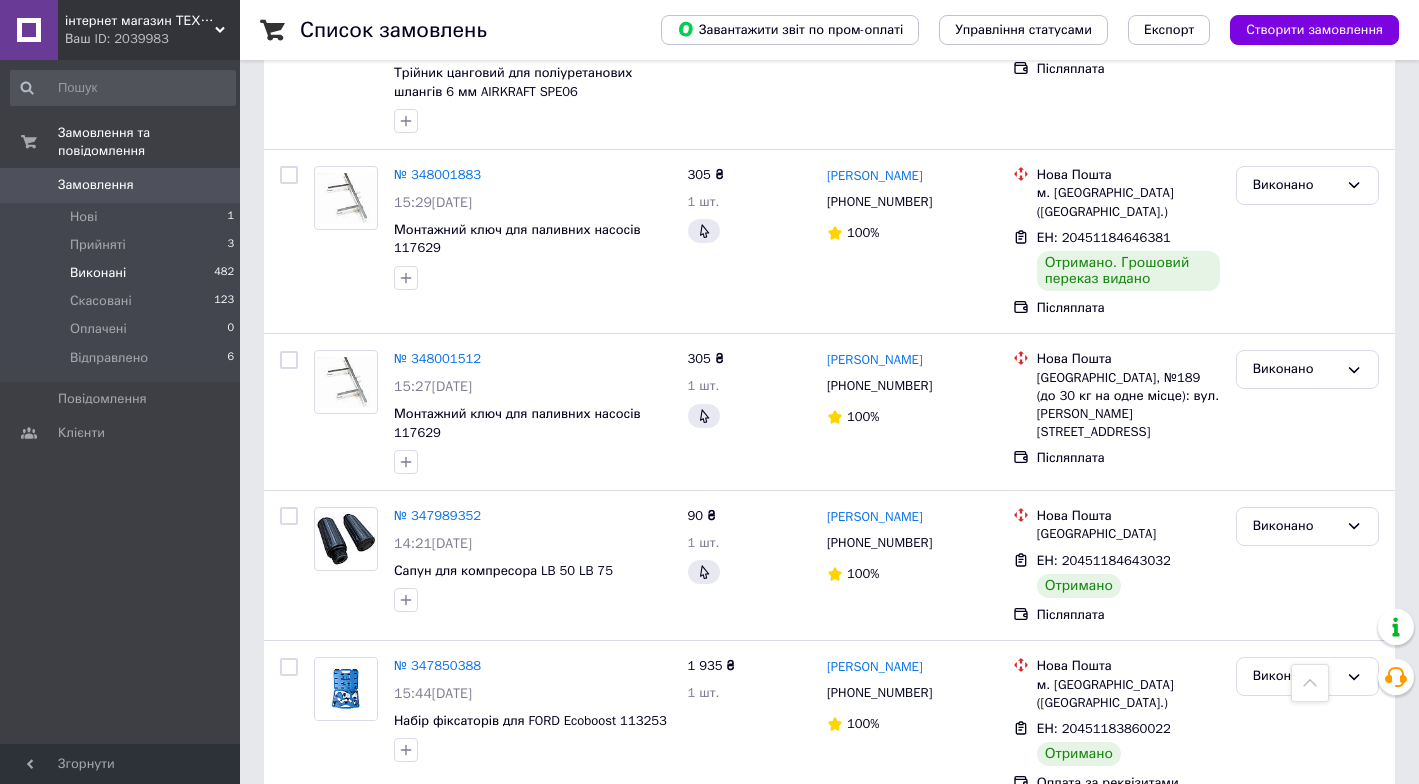 scroll, scrollTop: 8375, scrollLeft: 0, axis: vertical 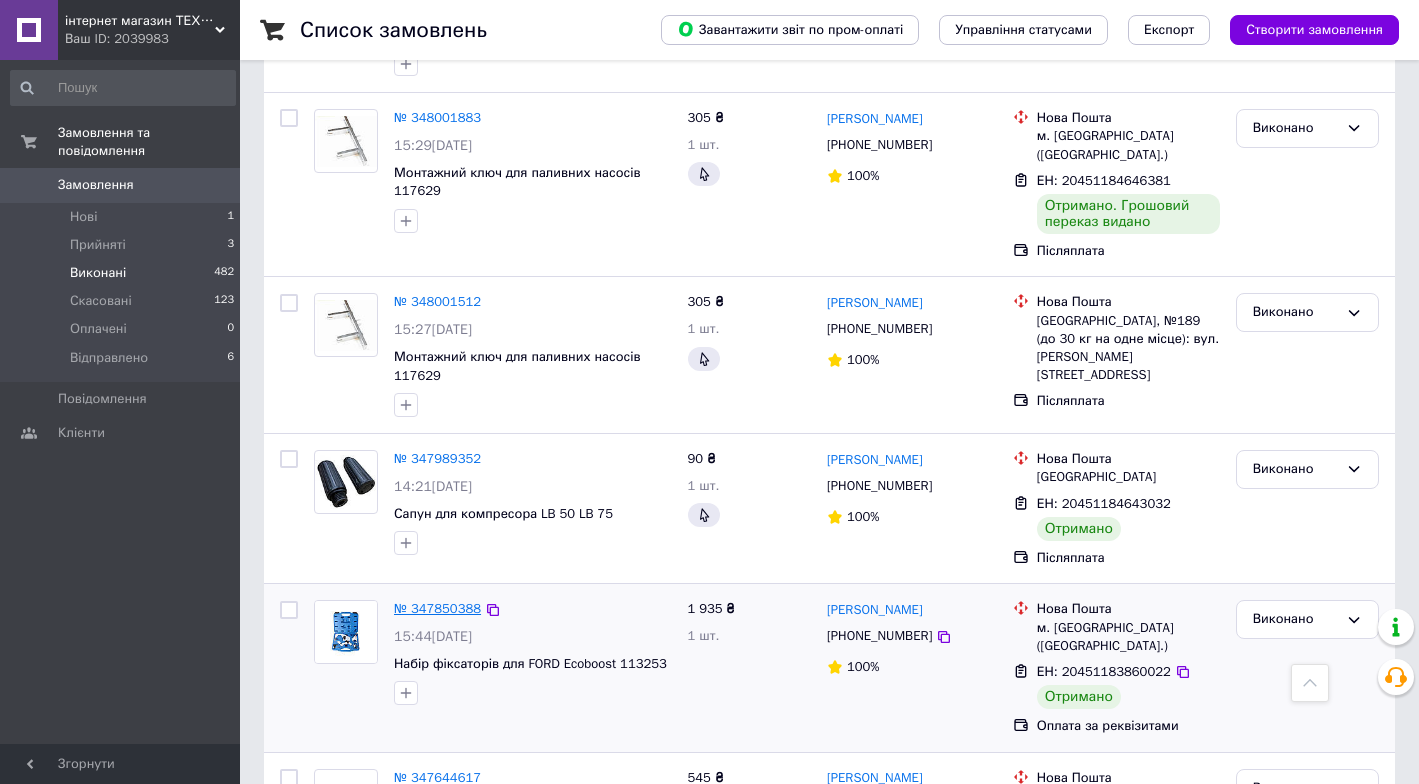 click on "№ 347850388" at bounding box center (437, 608) 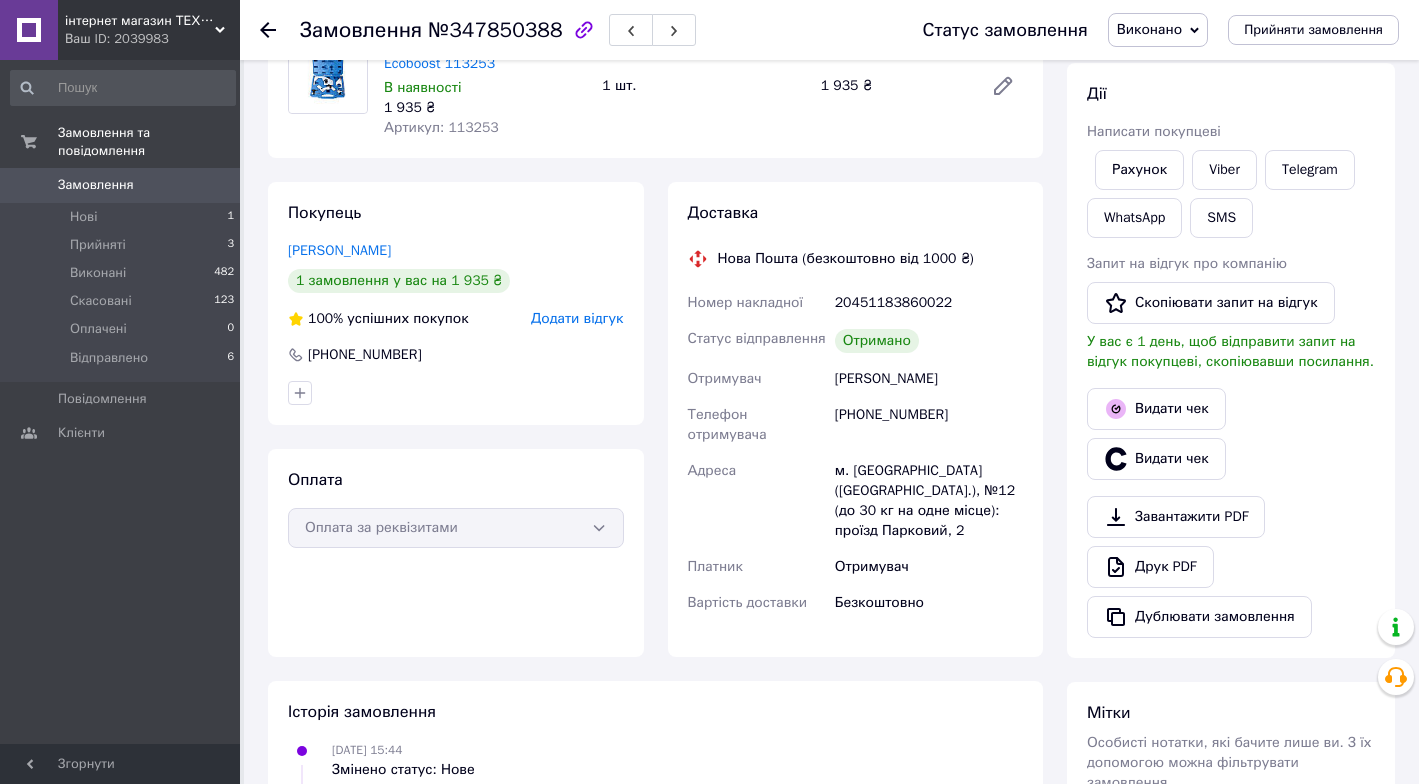 scroll, scrollTop: 184, scrollLeft: 0, axis: vertical 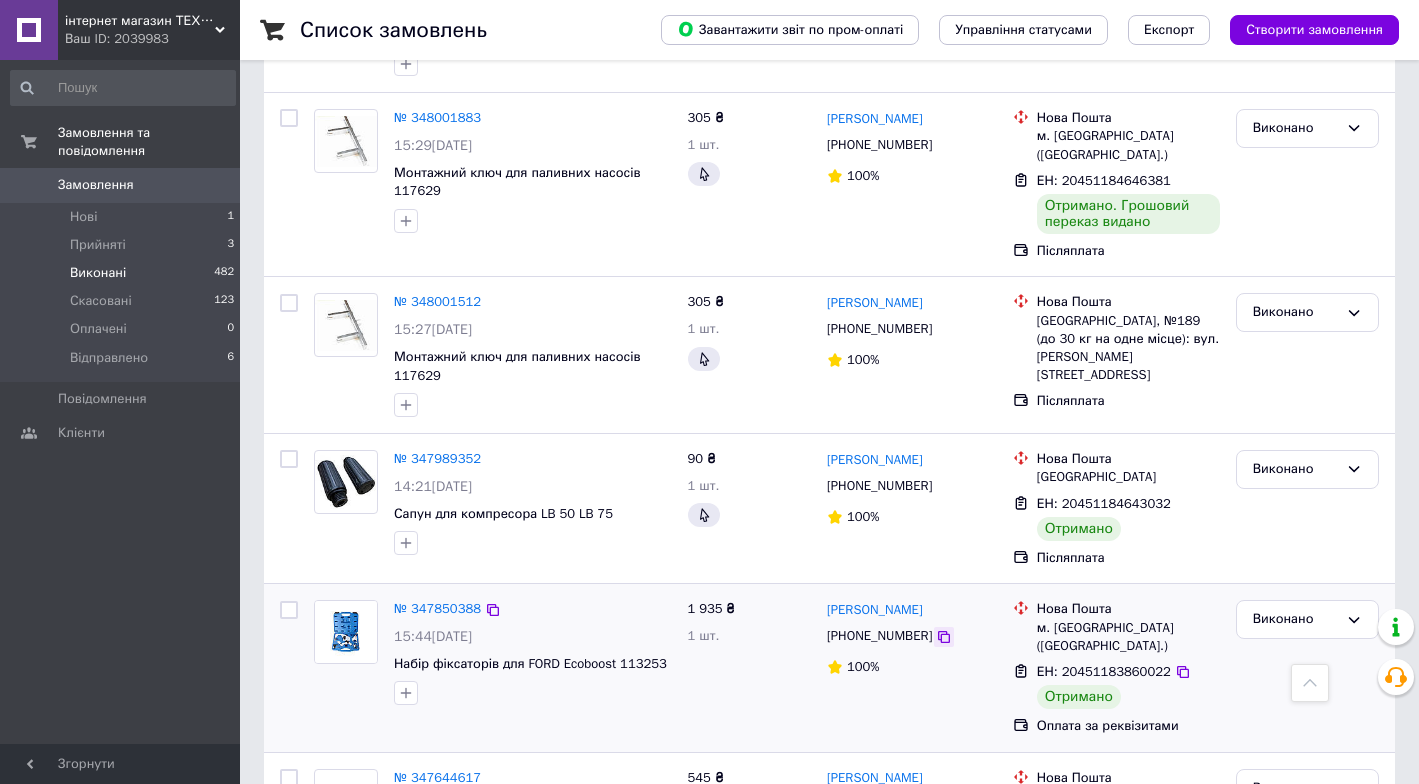 click 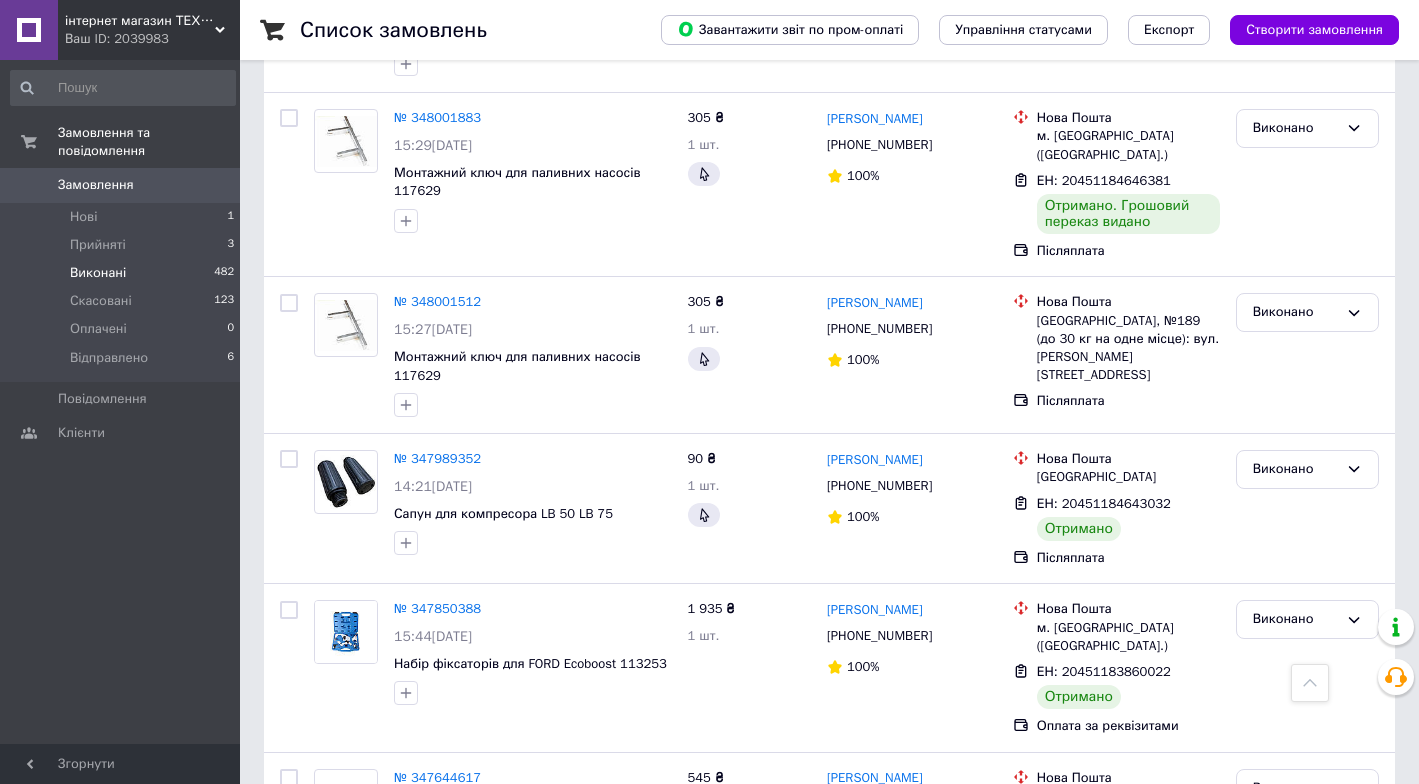 click on "Замовлення та повідомлення Замовлення 0 Нові 1 Прийняті 3 Виконані 482 Скасовані 123 Оплачені 0 Відправлено  6 Повідомлення 0 Клієнти" at bounding box center (123, 405) 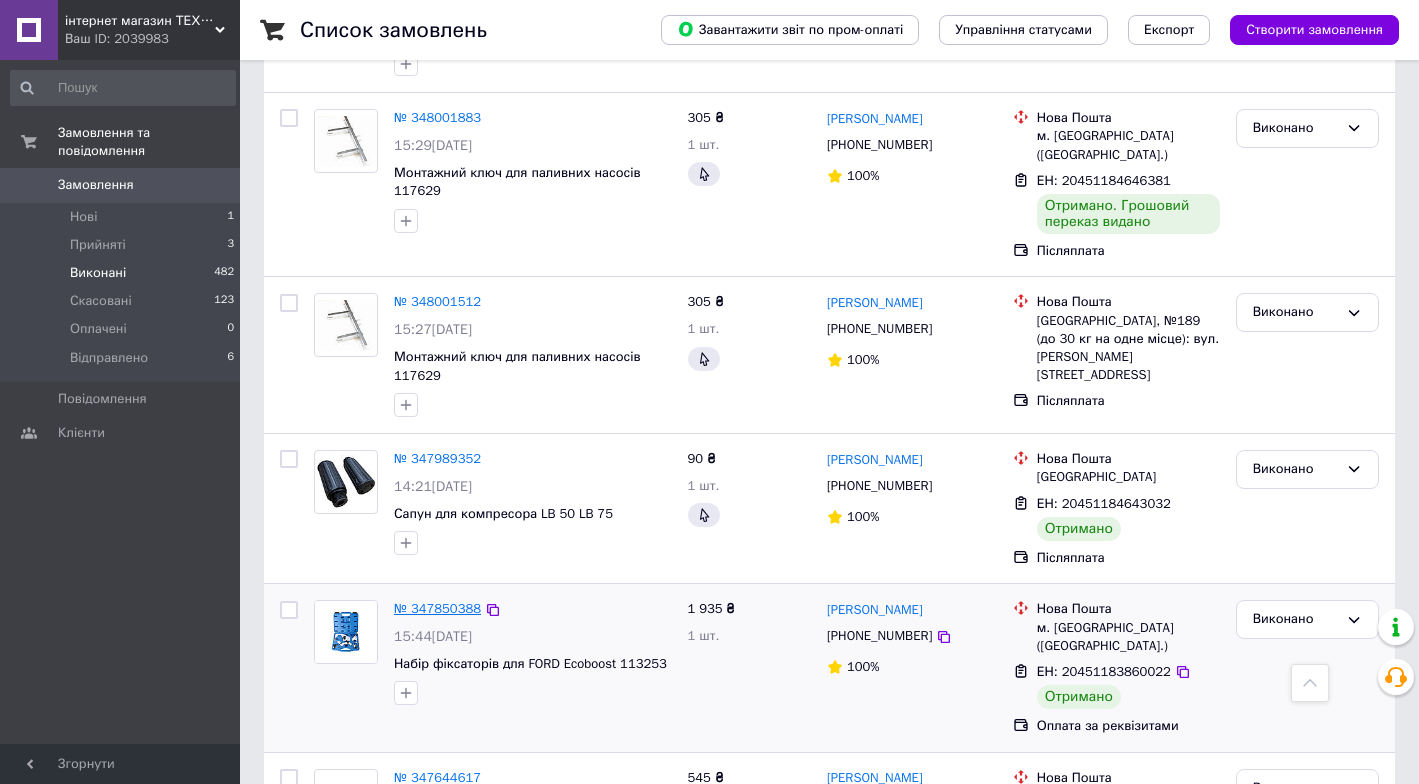 click on "№ 347850388" at bounding box center [437, 608] 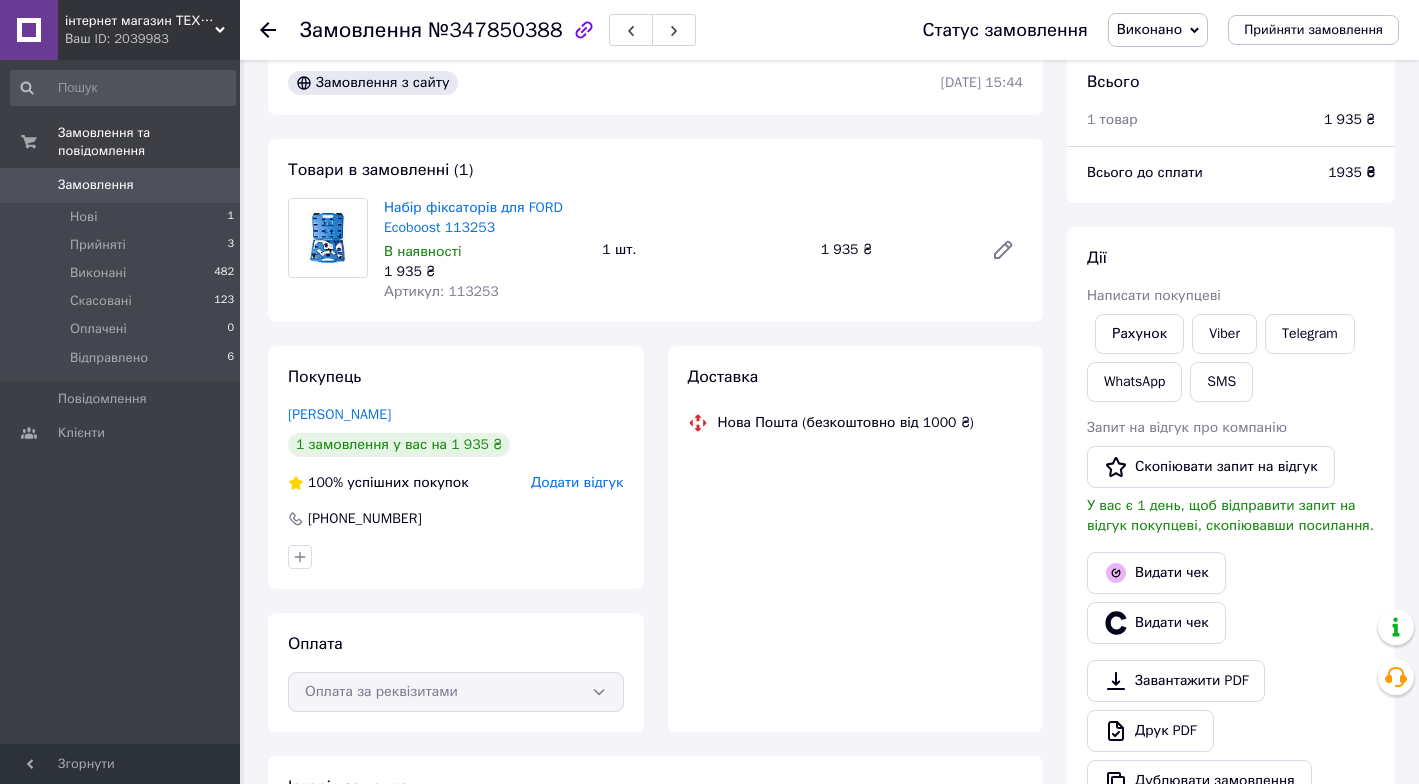scroll, scrollTop: 559, scrollLeft: 0, axis: vertical 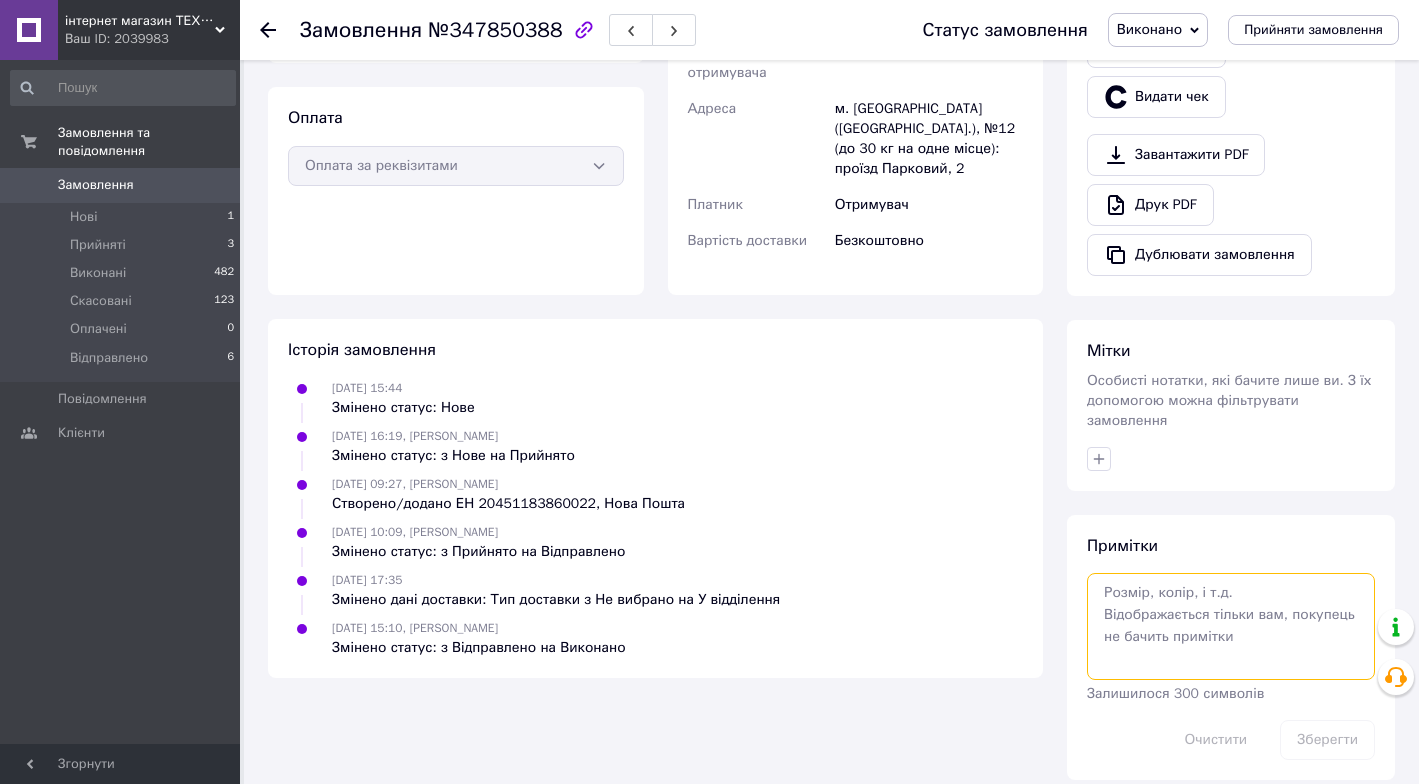 click at bounding box center [1231, 626] 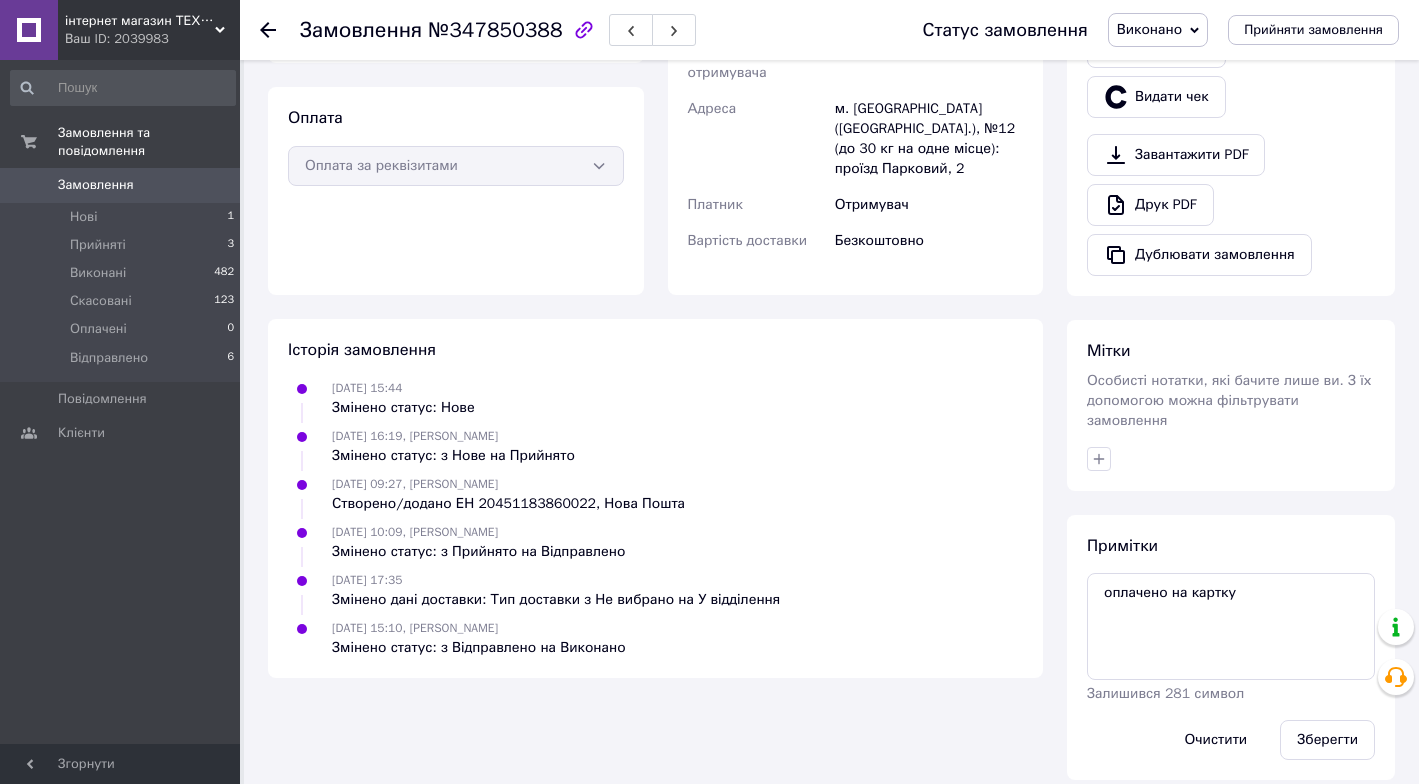 click on "Оплата Оплата за реквізитами" at bounding box center (456, 191) 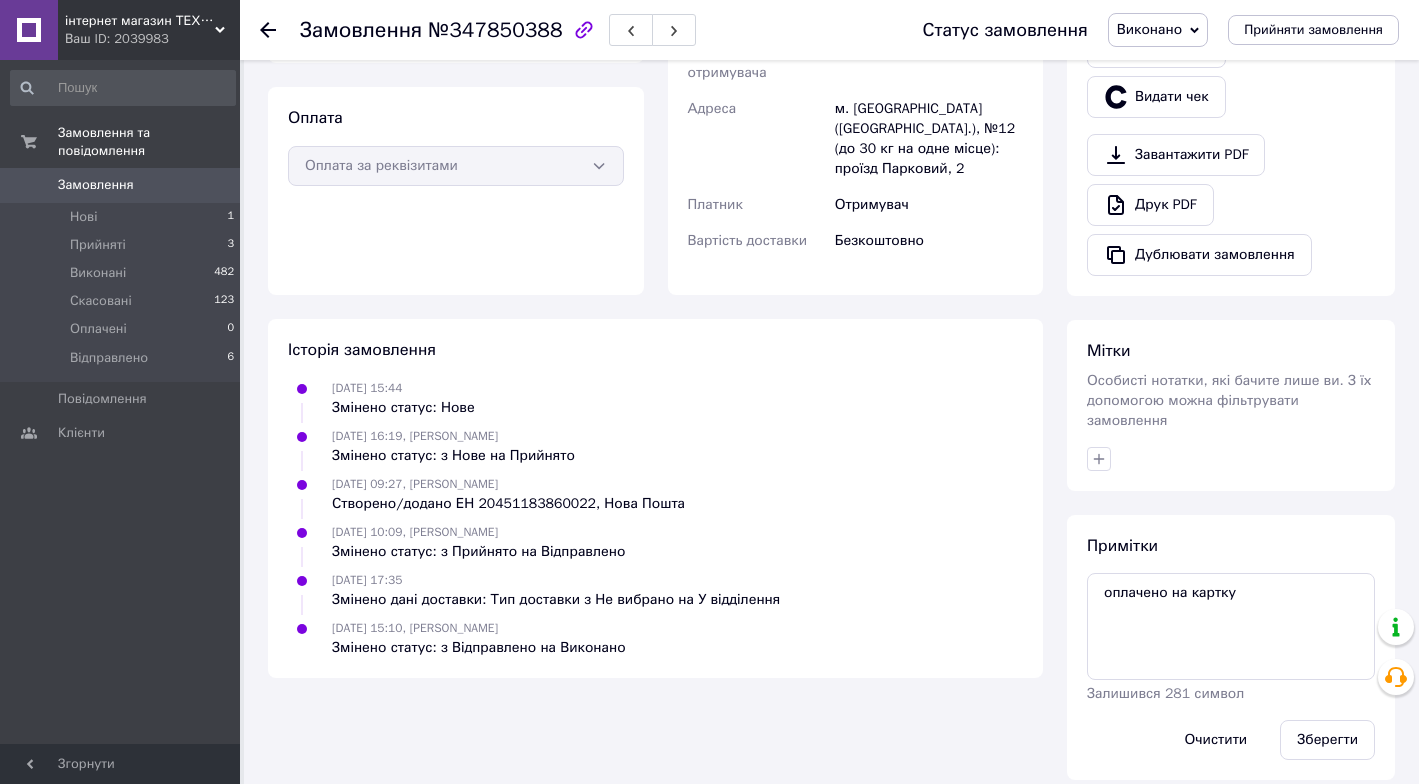 click on "Оплата Оплата за реквізитами" at bounding box center [456, 191] 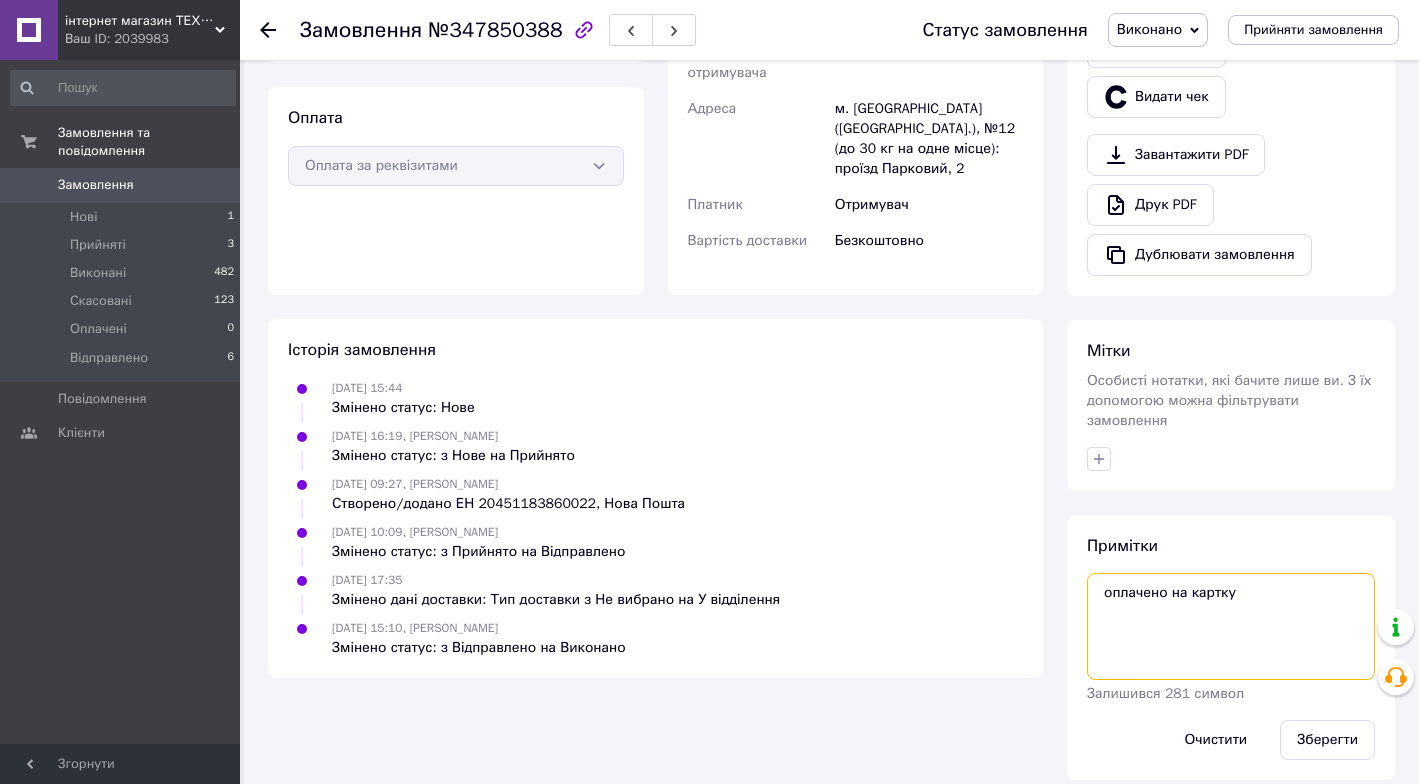 click on "оплачено на картку" at bounding box center (1231, 626) 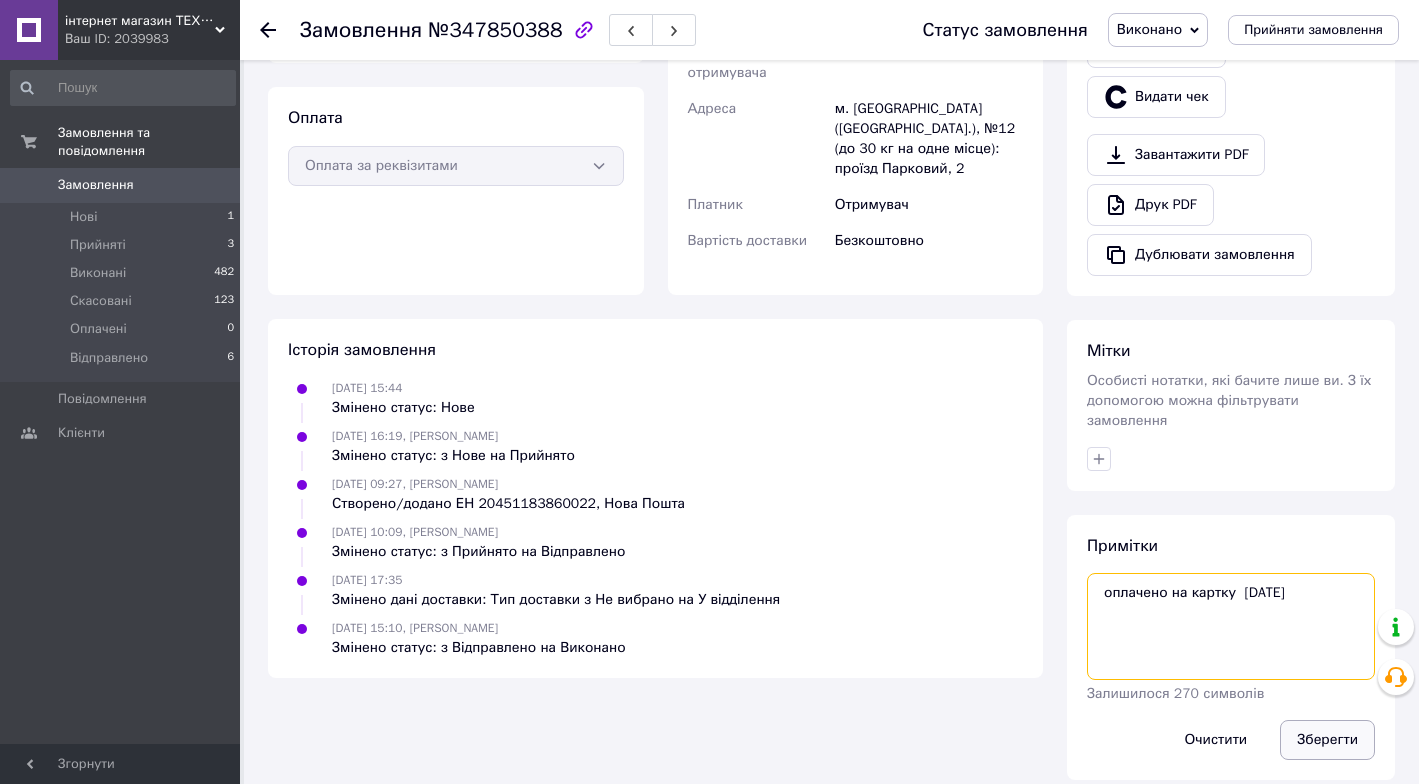 type on "оплачено на картку  [DATE]" 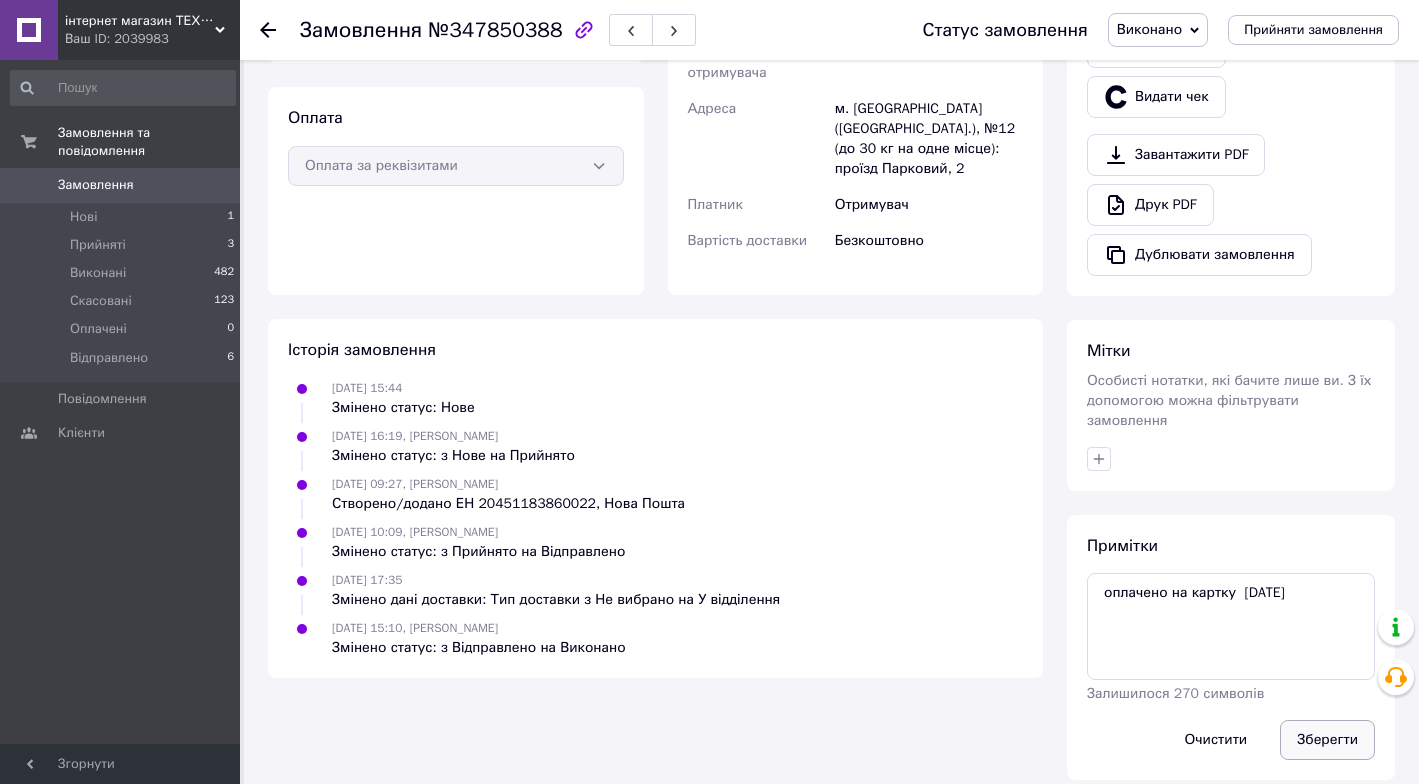 click on "Зберегти" at bounding box center (1327, 740) 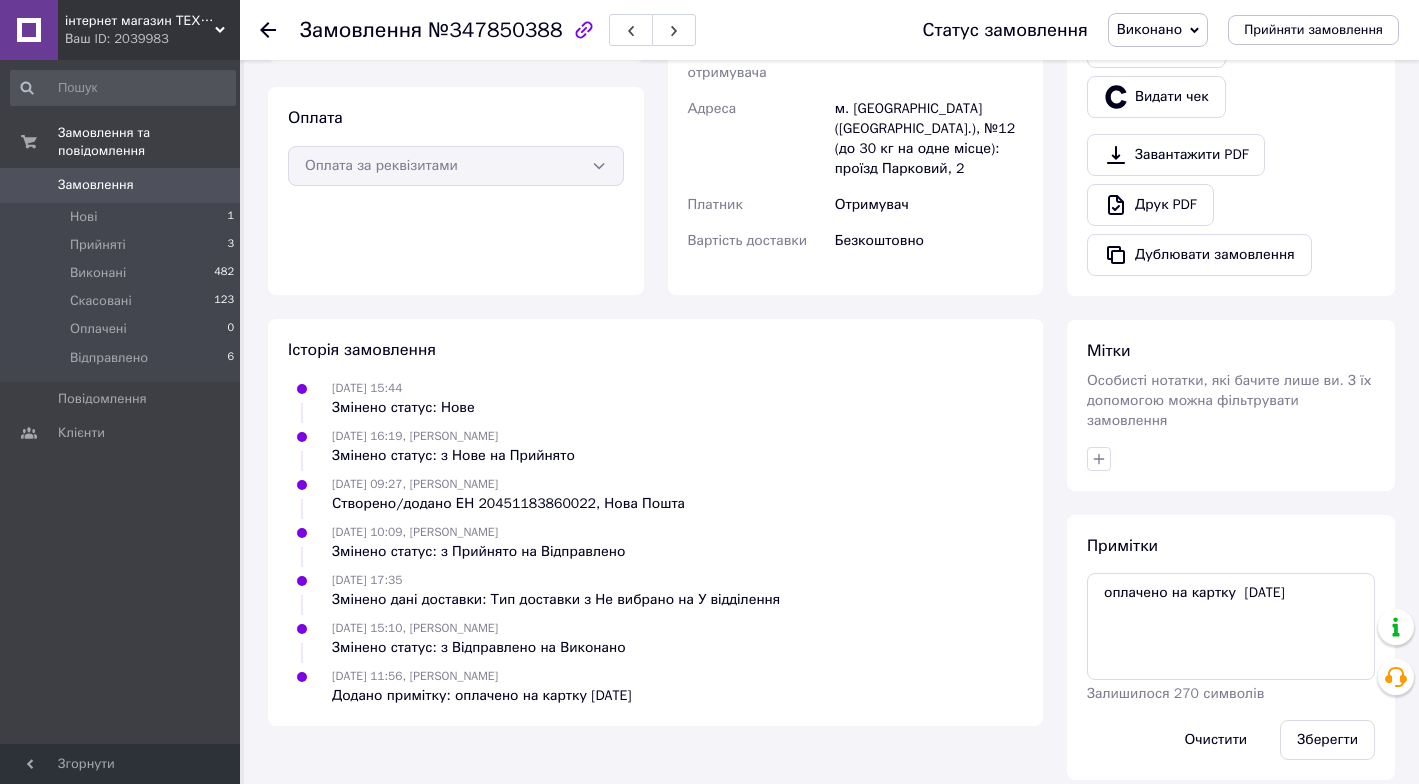 click on "Замовлення з сайту [DATE] 15:44 Товари в замовленні (1) Набір фіксаторів для FORD Ecoboost 113253 В наявності 1 935 ₴ Артикул: 113253 1 шт. 1 935 ₴ Покупець [PERSON_NAME] 1 замовлення у вас на 1 935 ₴ 100%   успішних покупок Додати відгук [PHONE_NUMBER] Оплата Оплата за реквізитами Доставка Нова Пошта (безкоштовно від 1000 ₴) Номер накладної 20451183860022 Статус відправлення Отримано Отримувач [PERSON_NAME] Телефон отримувача [PHONE_NUMBER] [GEOGRAPHIC_DATA] м. [GEOGRAPHIC_DATA] ([GEOGRAPHIC_DATA].), №12 (до 30 кг на одне місце): проїзд Парковий, 2 Платник Отримувач Вартість доставки Безкоштовно Платник Отримувач 1935 <" at bounding box center [655, 152] 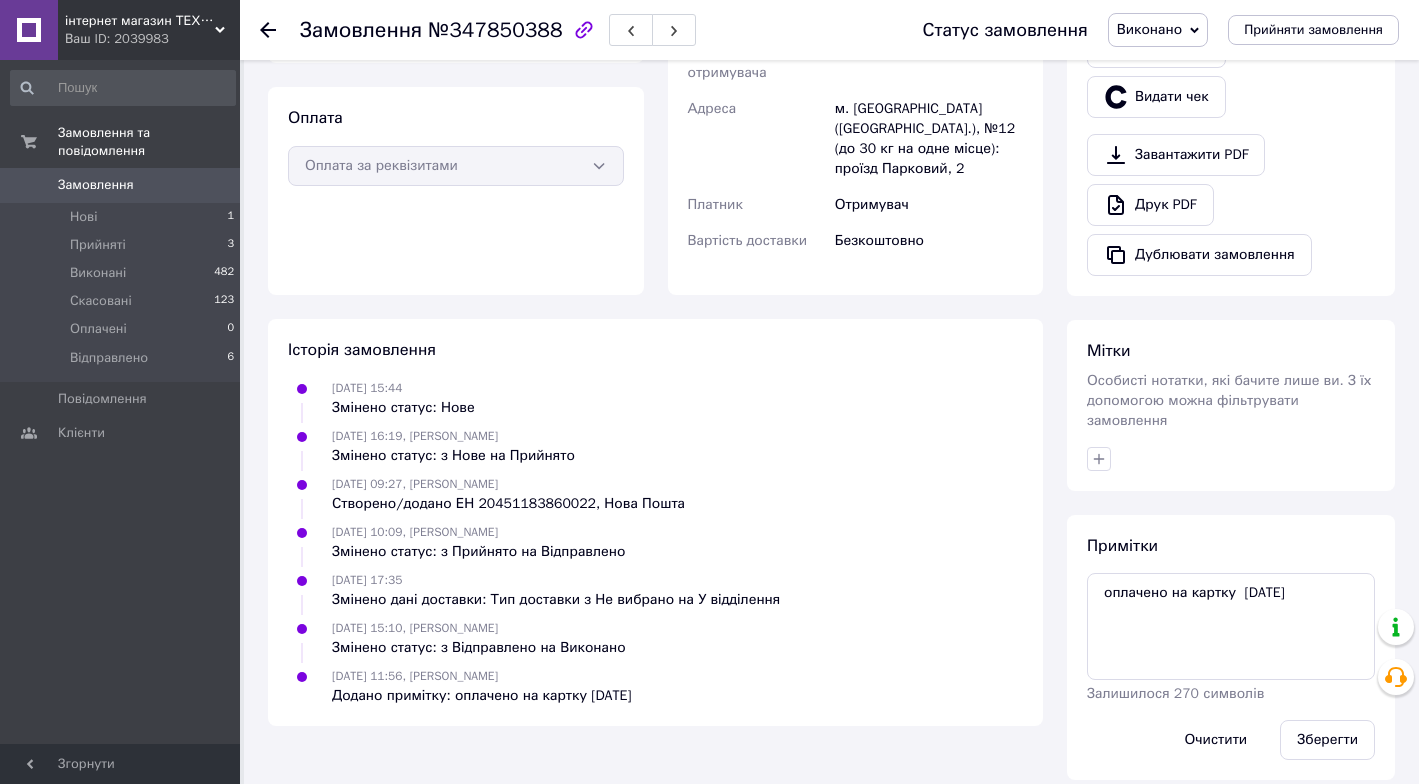 click on "Оплата Оплата за реквізитами" at bounding box center [456, 191] 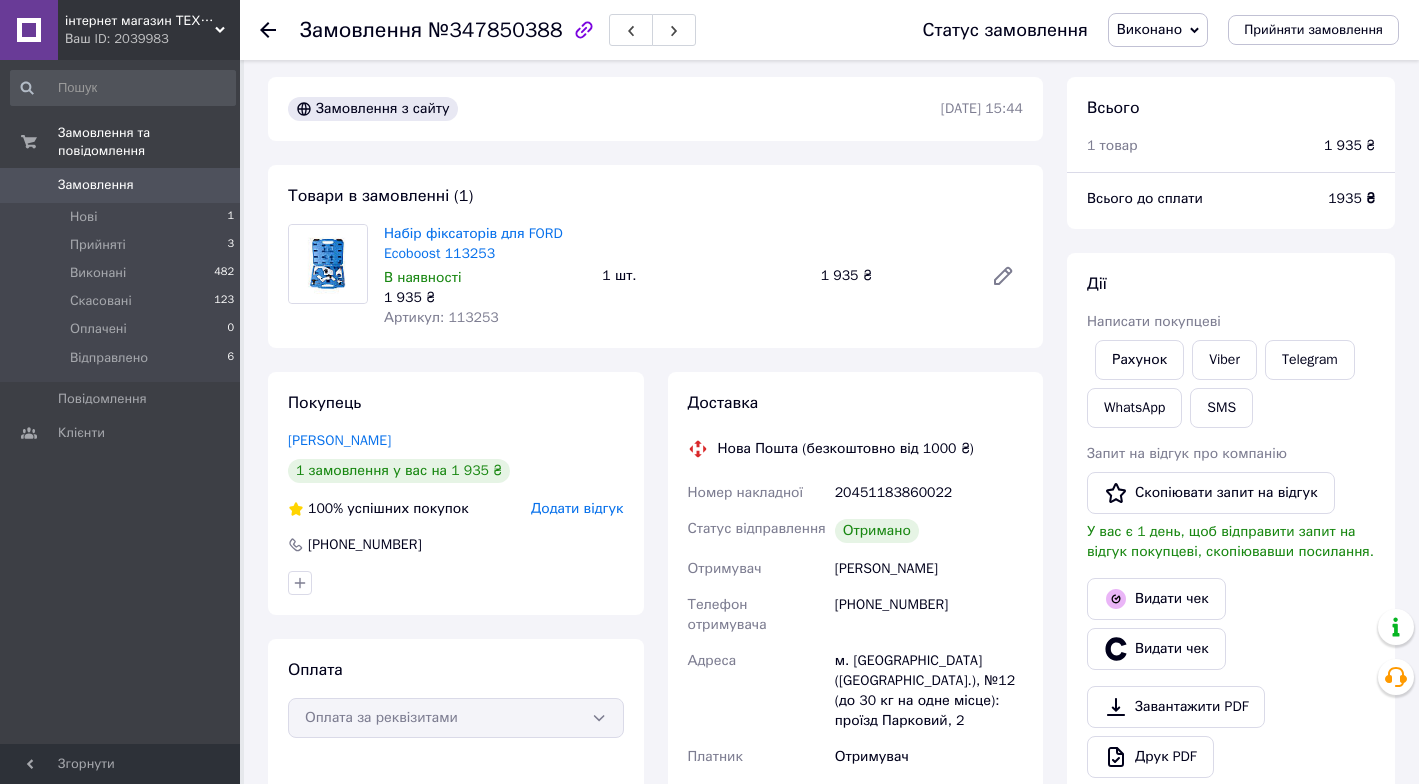 scroll, scrollTop: 0, scrollLeft: 0, axis: both 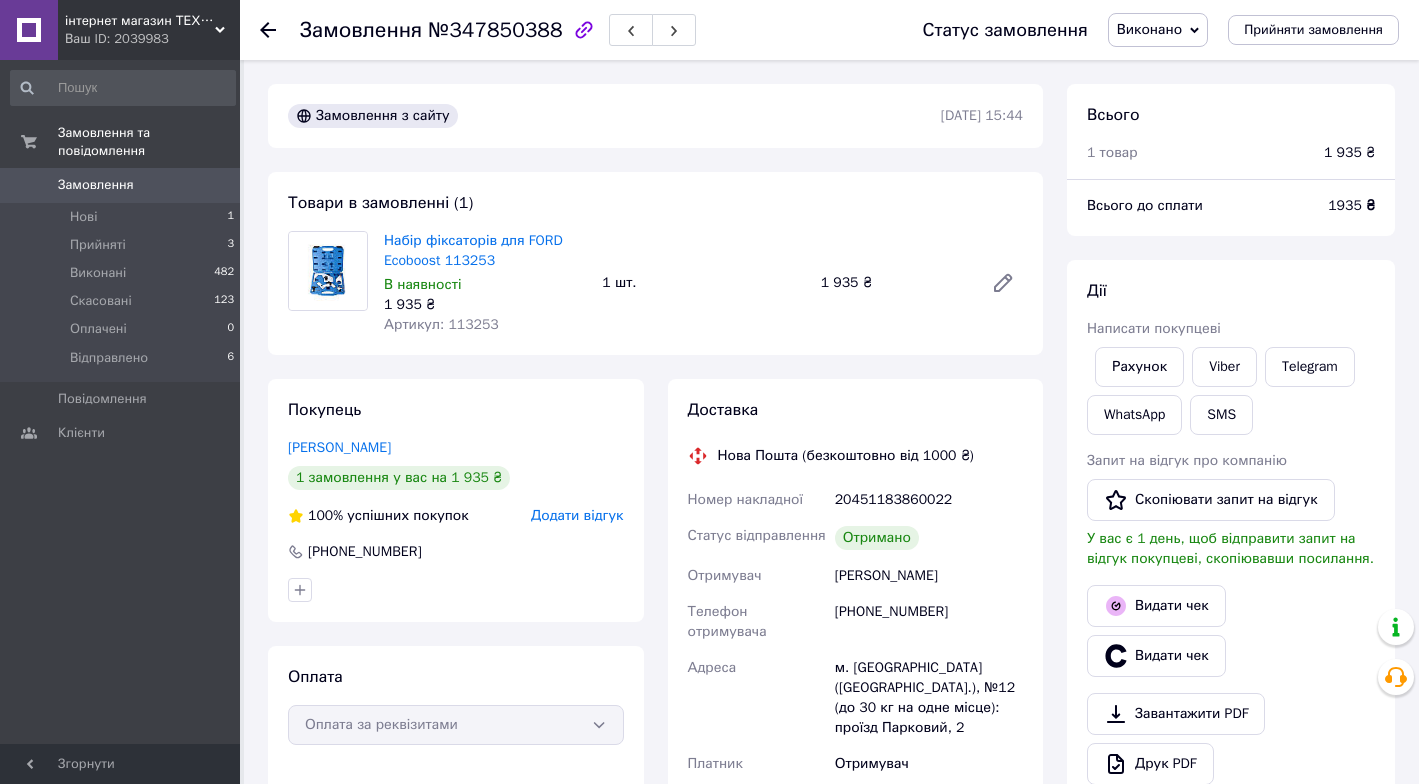 click on "Замовлення 0" at bounding box center [123, 185] 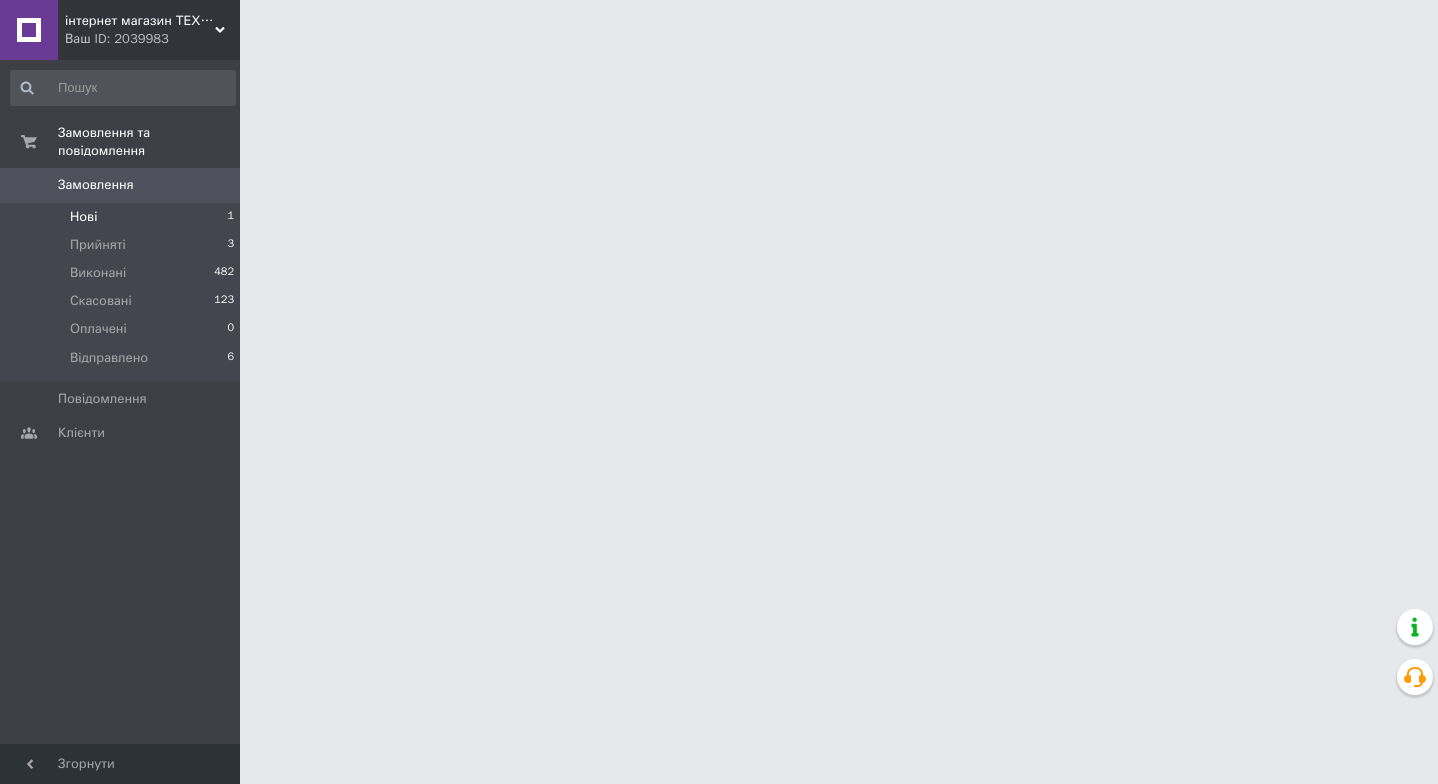 click on "Нові 1" at bounding box center [123, 217] 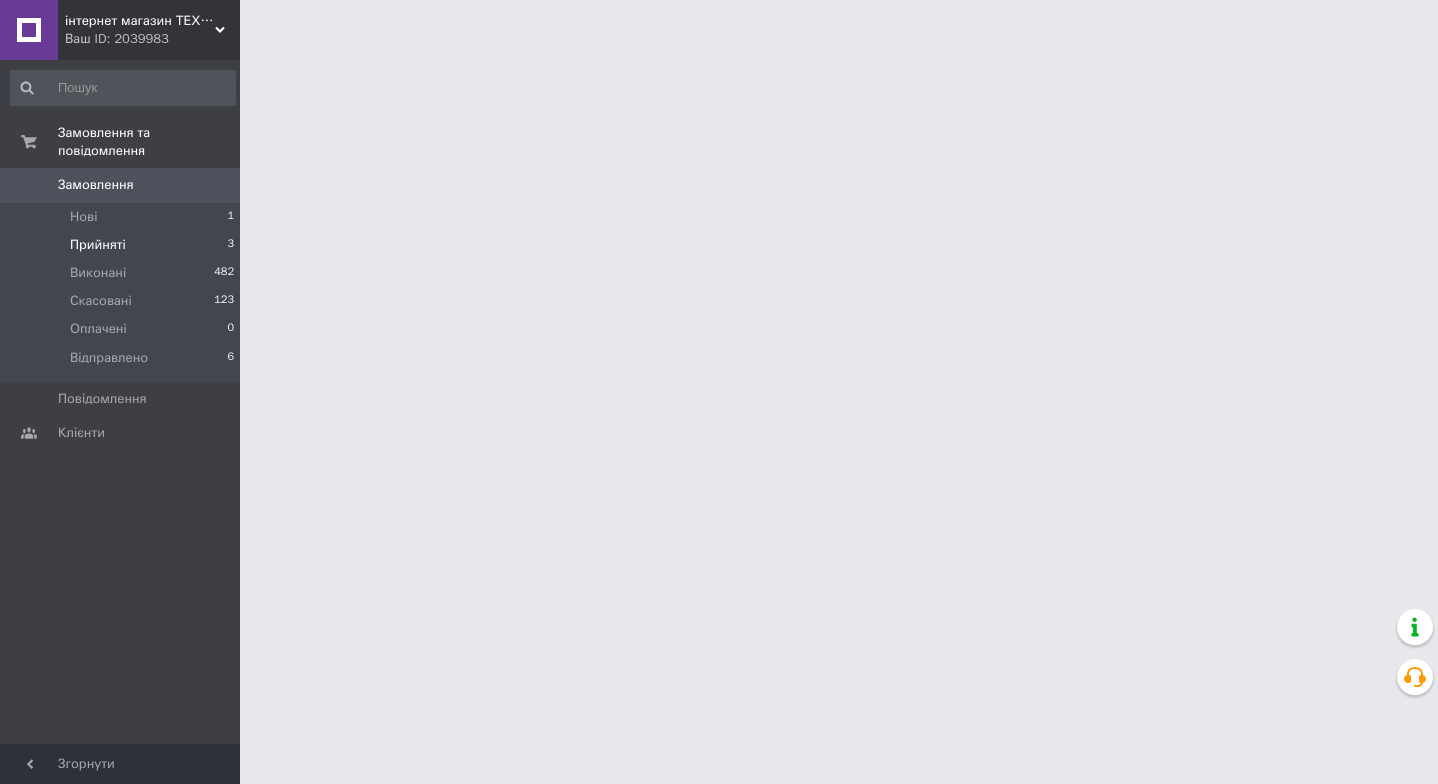 click on "Прийняті" at bounding box center [98, 245] 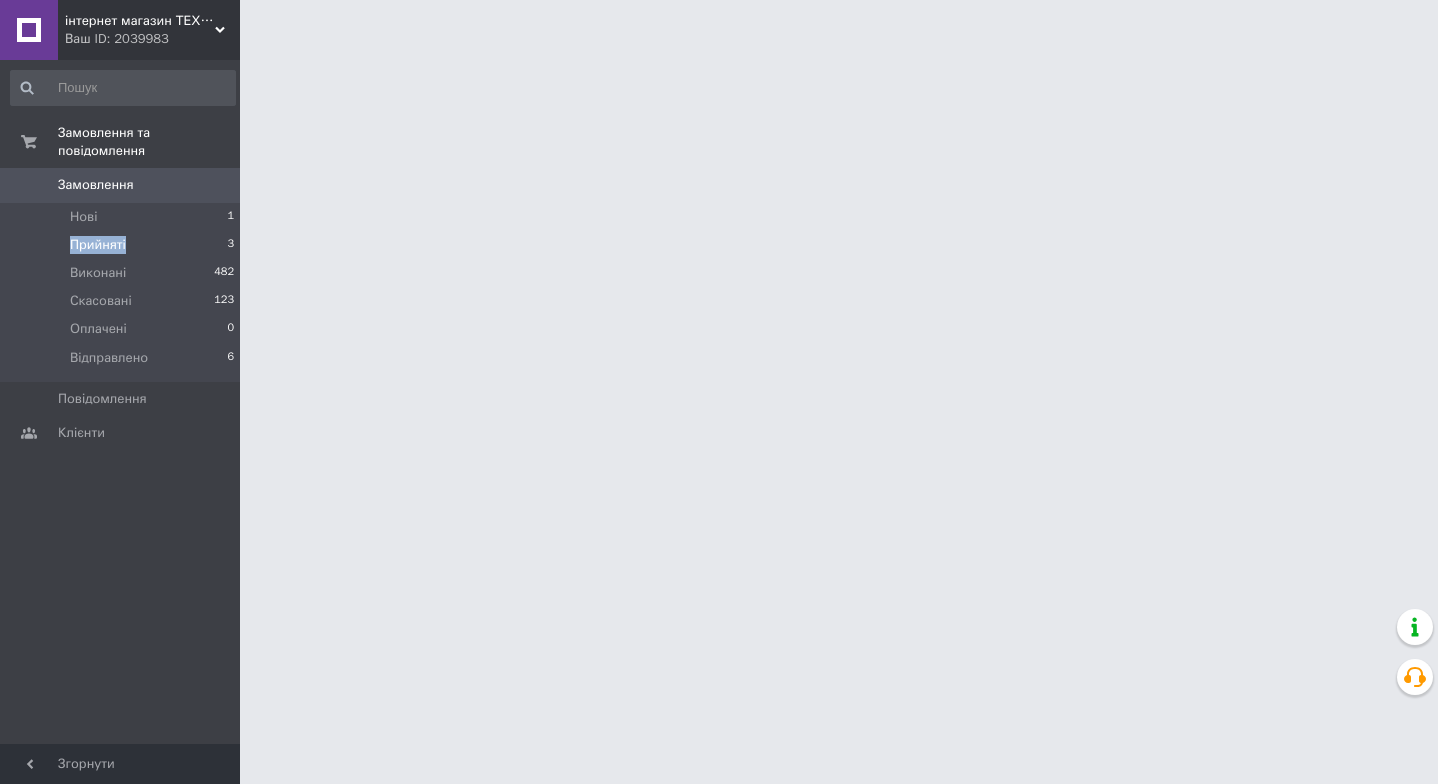 click on "Прийняті" at bounding box center [98, 245] 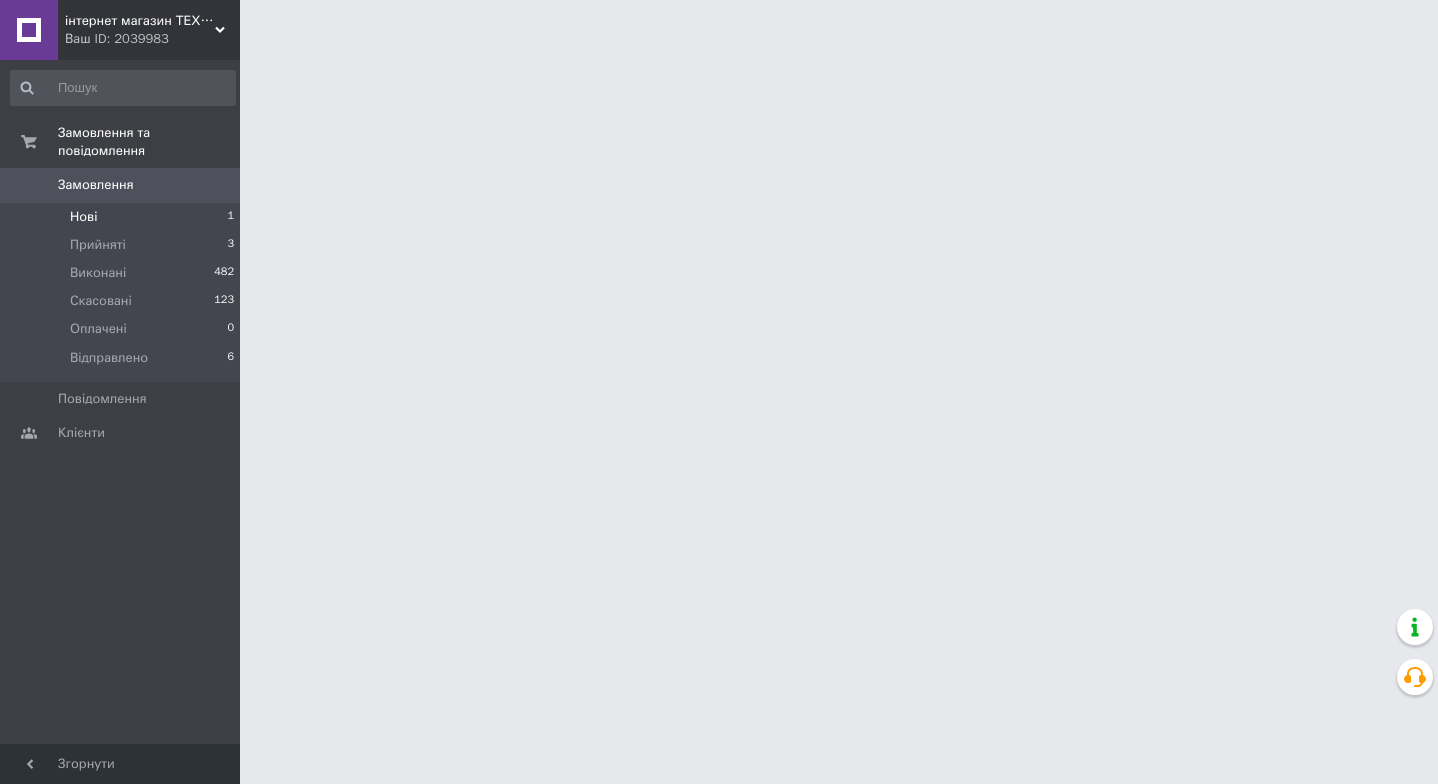 click on "Нові 1" at bounding box center [123, 217] 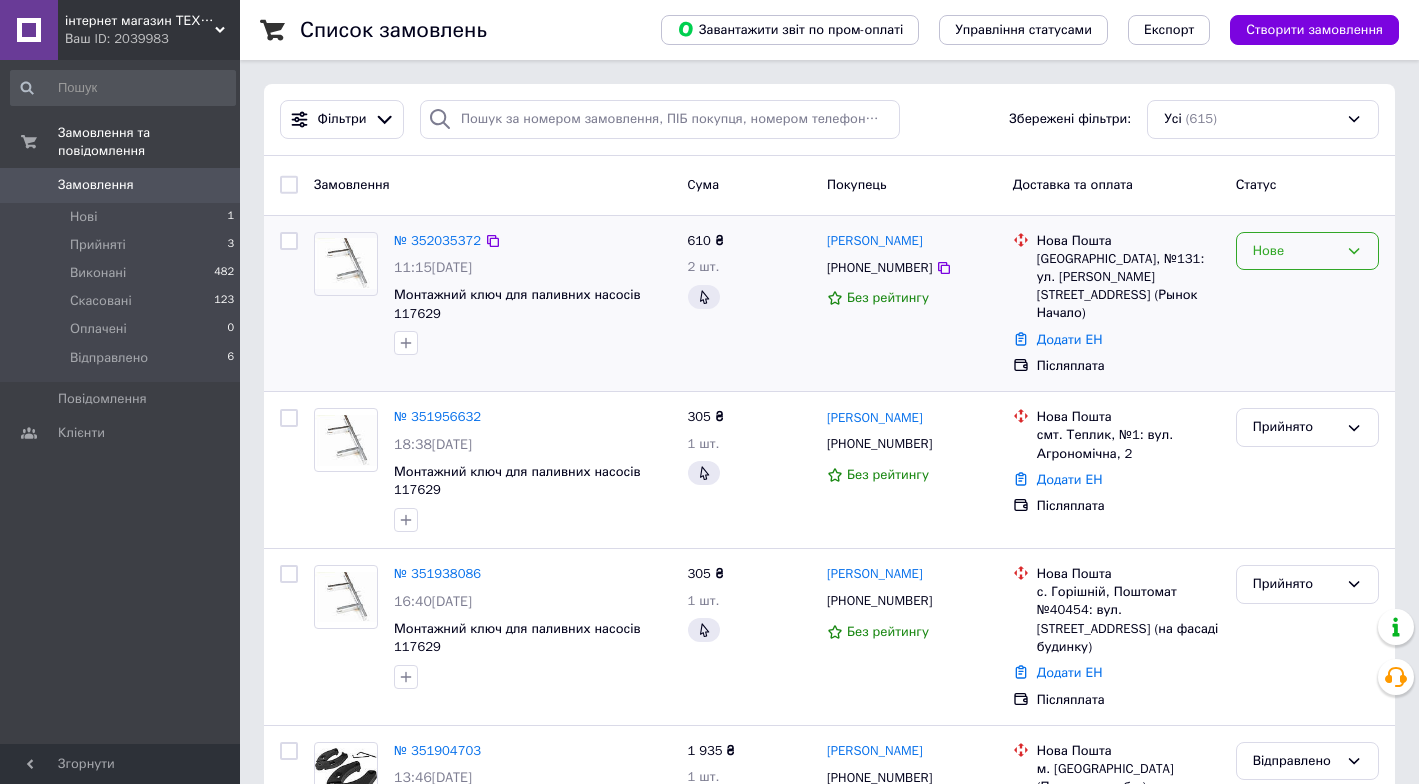 click on "Нове" at bounding box center [1295, 251] 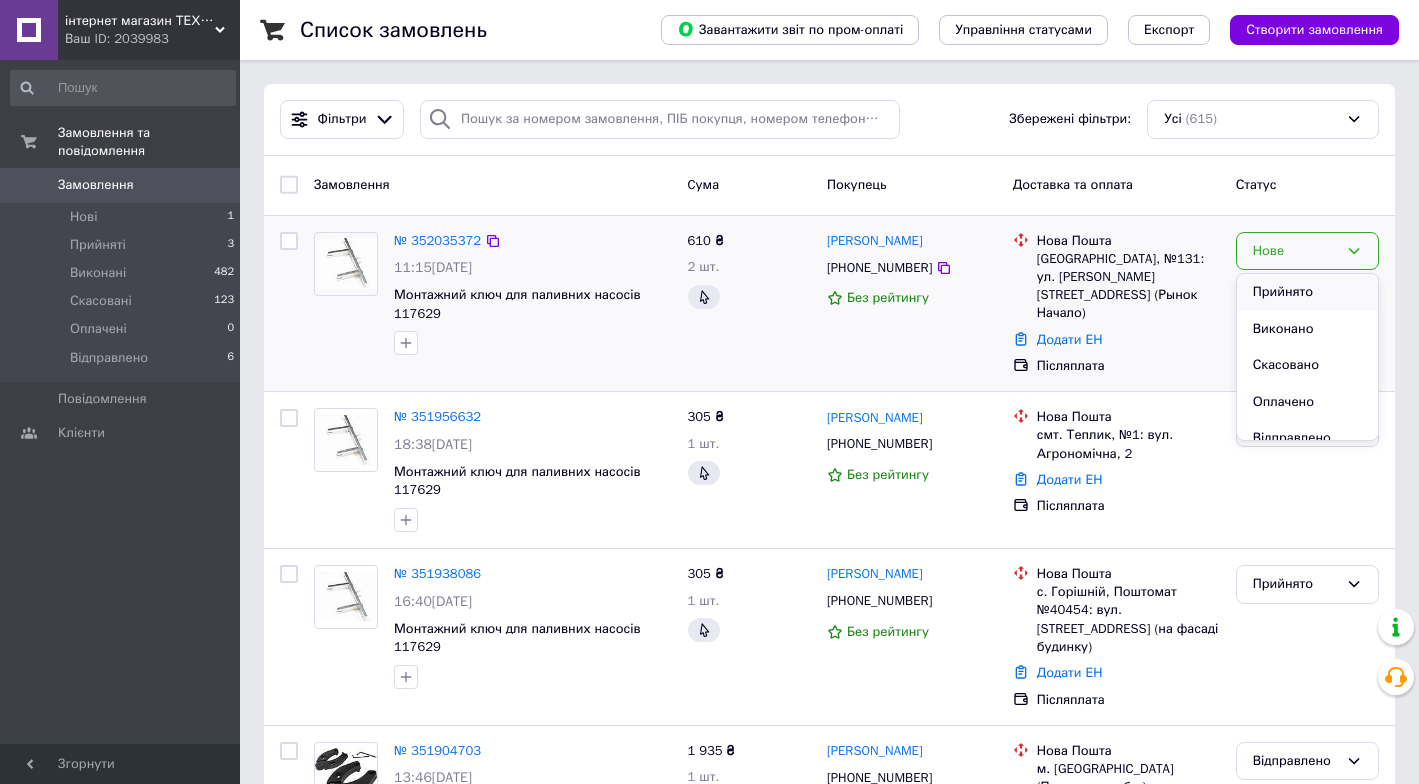 click on "Прийнято" at bounding box center [1307, 292] 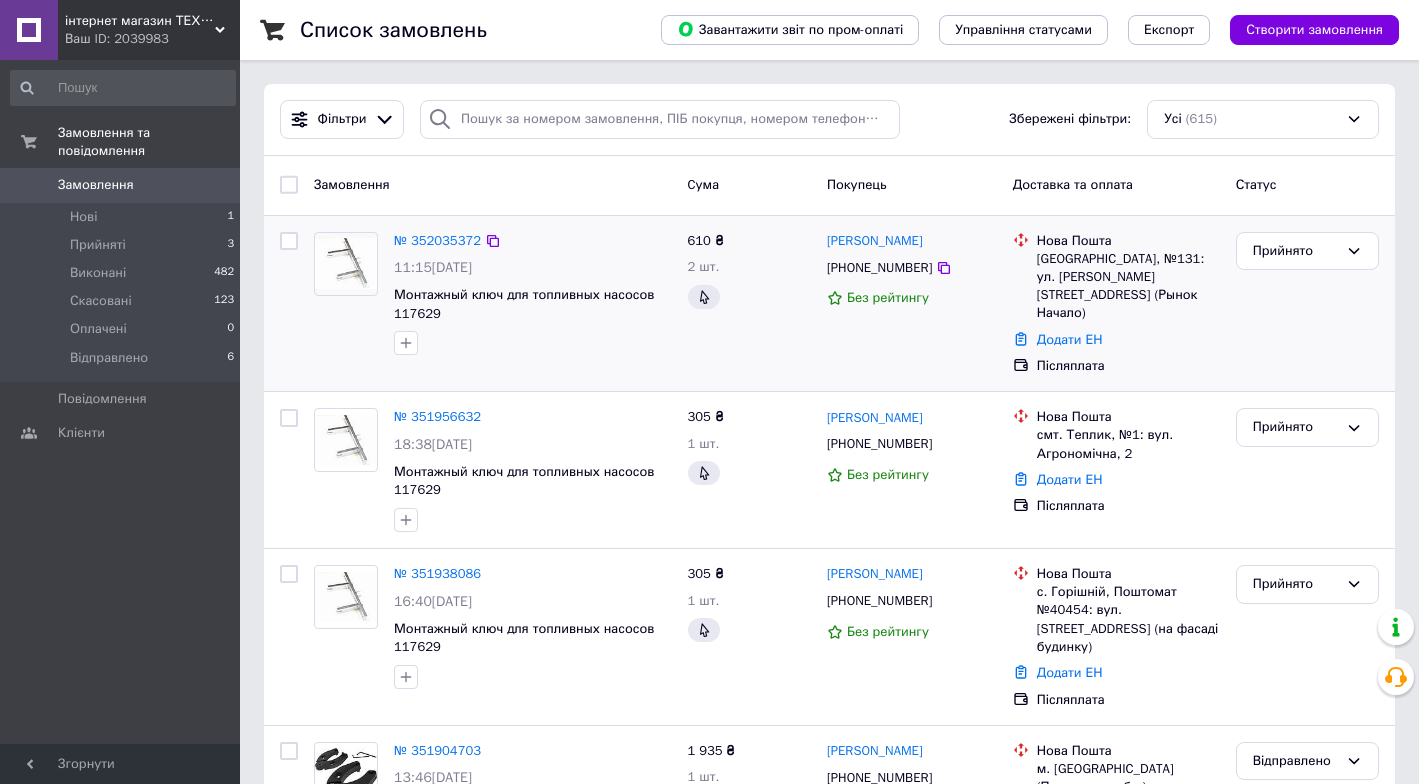 click on "Замовлення та повідомлення Замовлення 0 Нові 1 Прийняті 3 Виконані 482 Скасовані 123 Оплачені 0 Відправлено  6 Повідомлення 0 Клієнти" at bounding box center [123, 405] 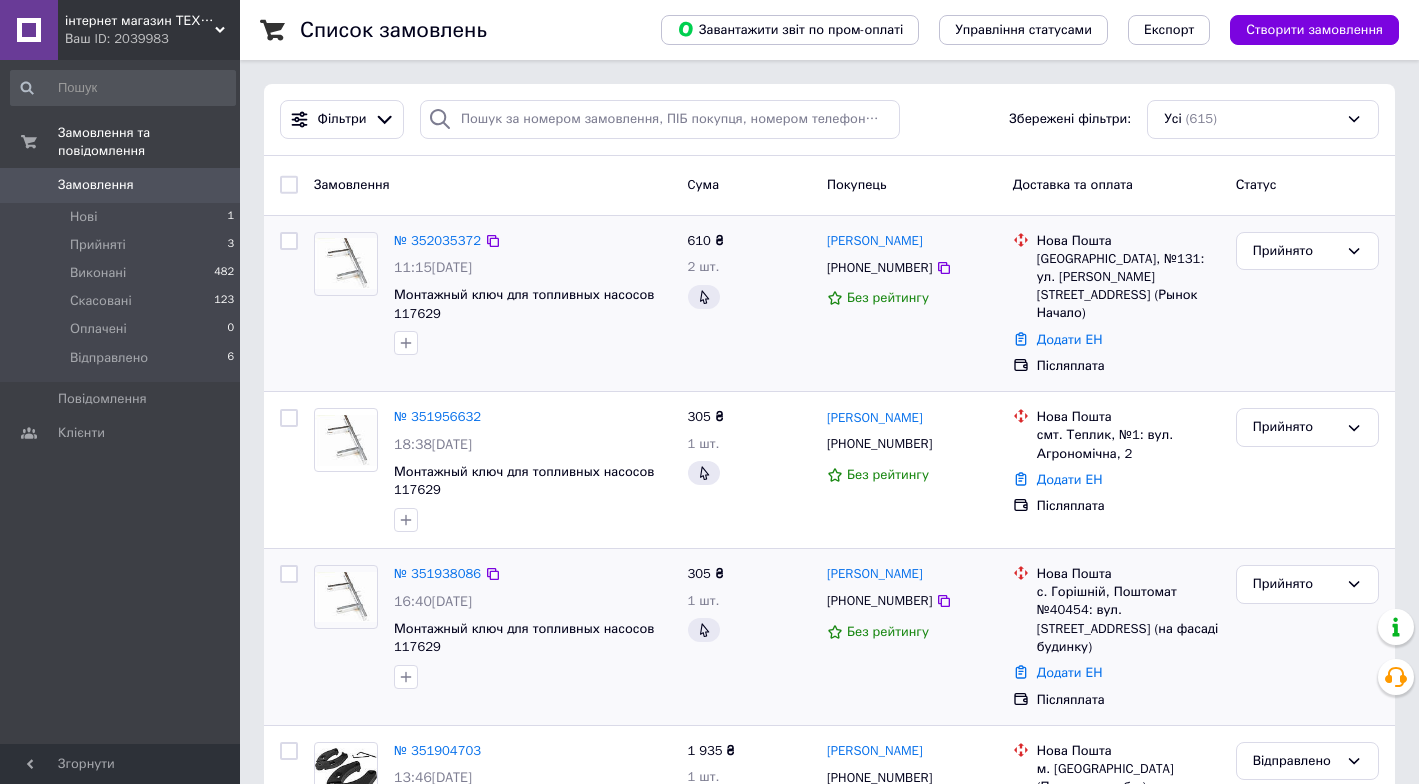 click on "305 ₴ 1 шт." at bounding box center (749, 637) 